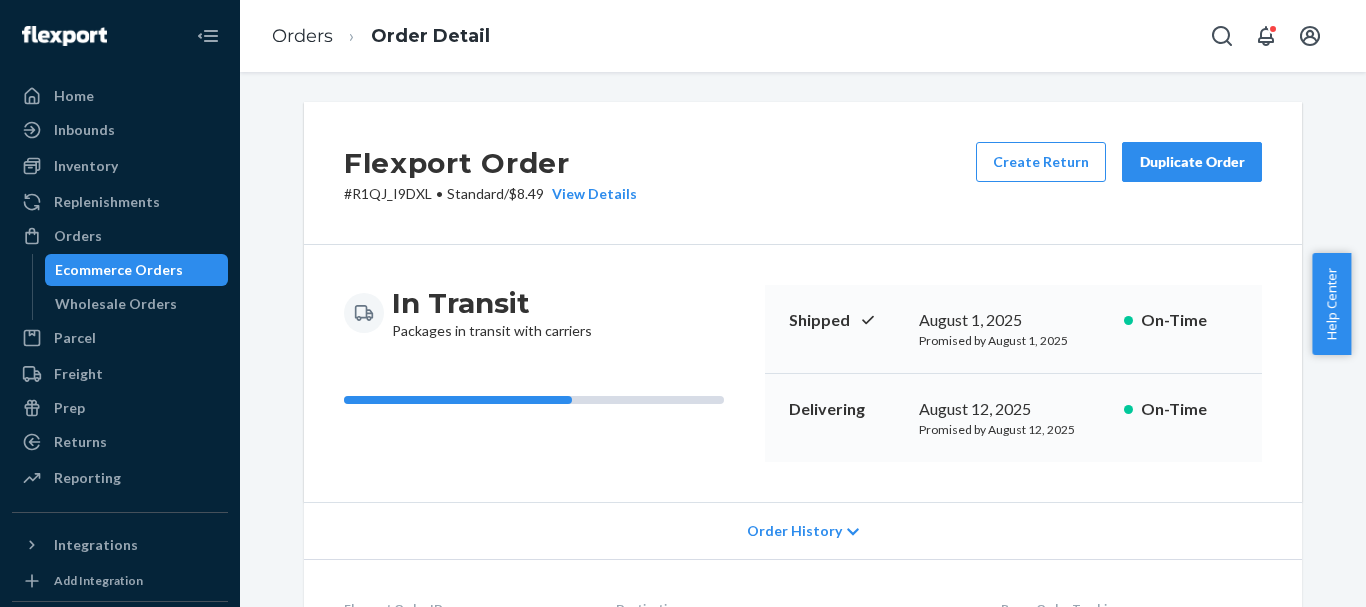 click on "Orders" at bounding box center (120, 236) 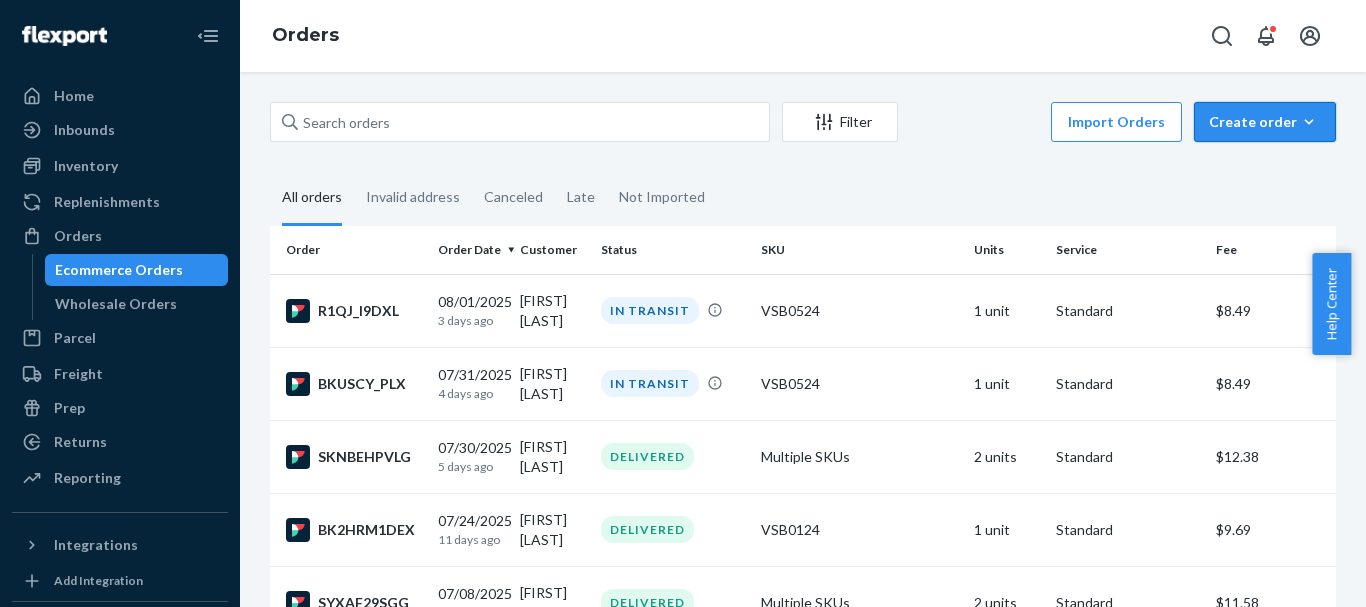 click on "Create order" at bounding box center [1265, 122] 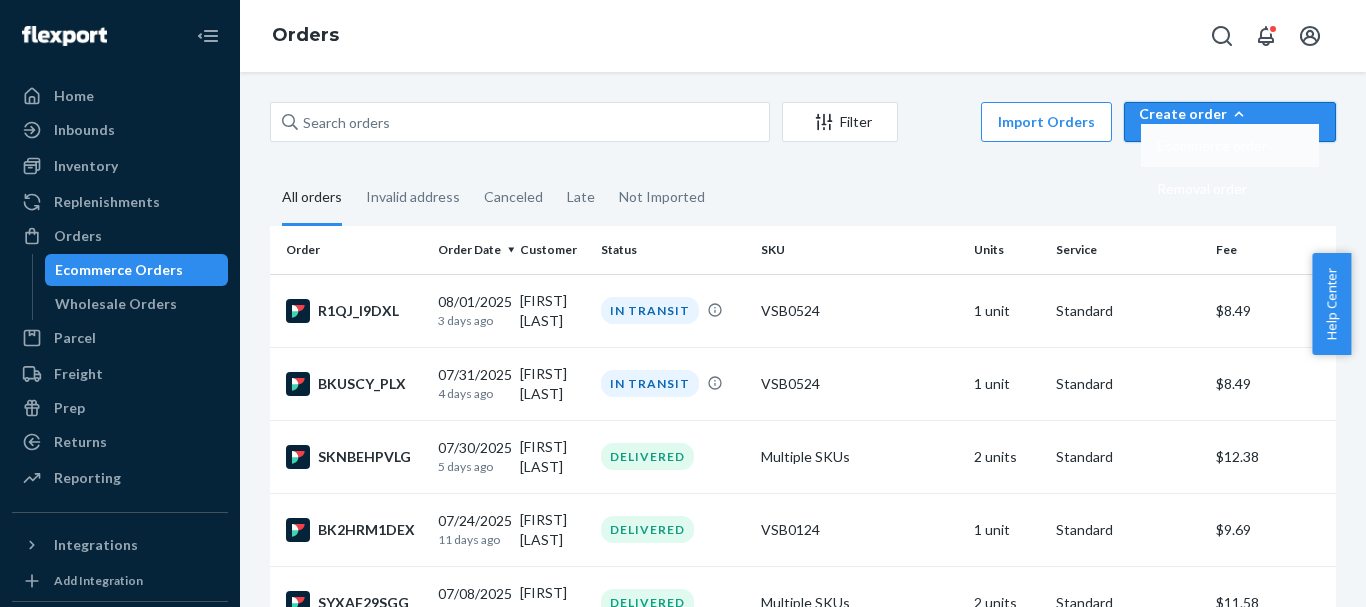 click on "Ecommerce order" at bounding box center [1230, 145] 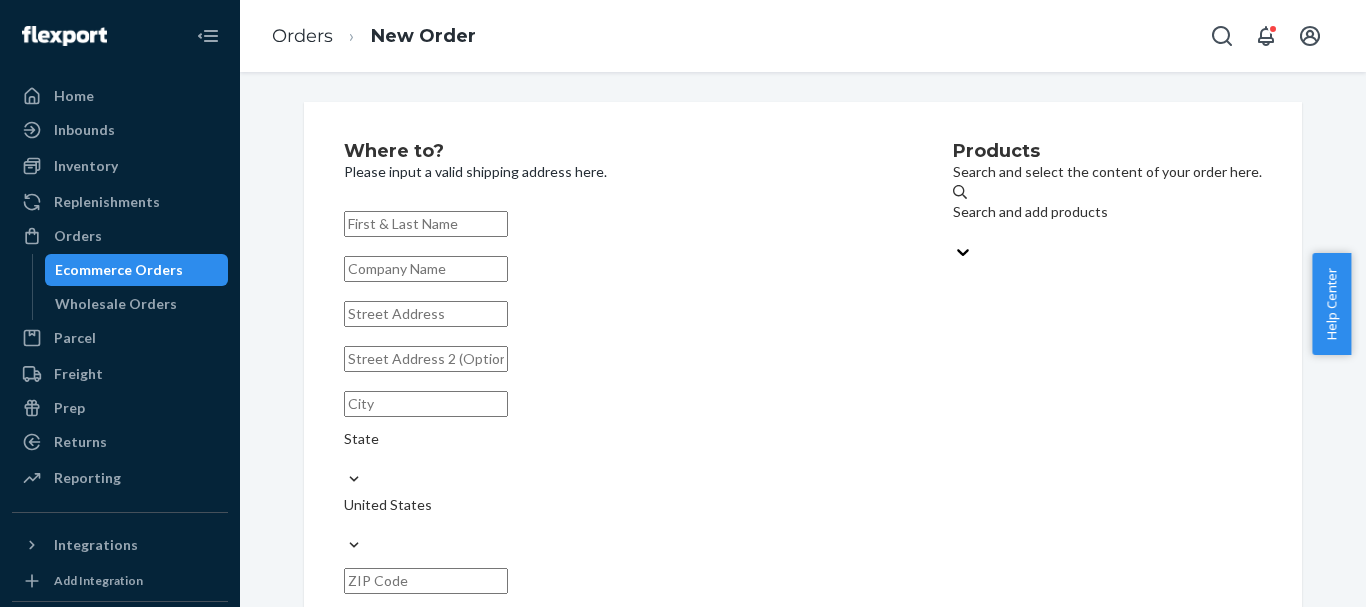 click at bounding box center [426, 224] 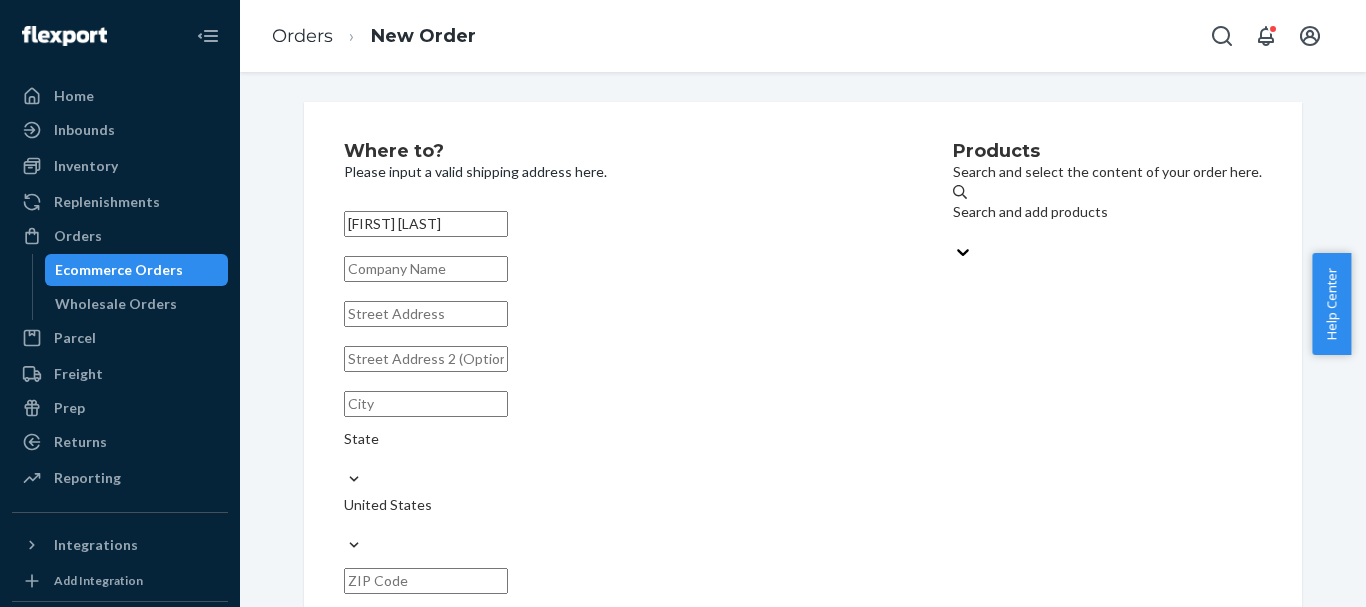 type on "[FIRST] [LAST]" 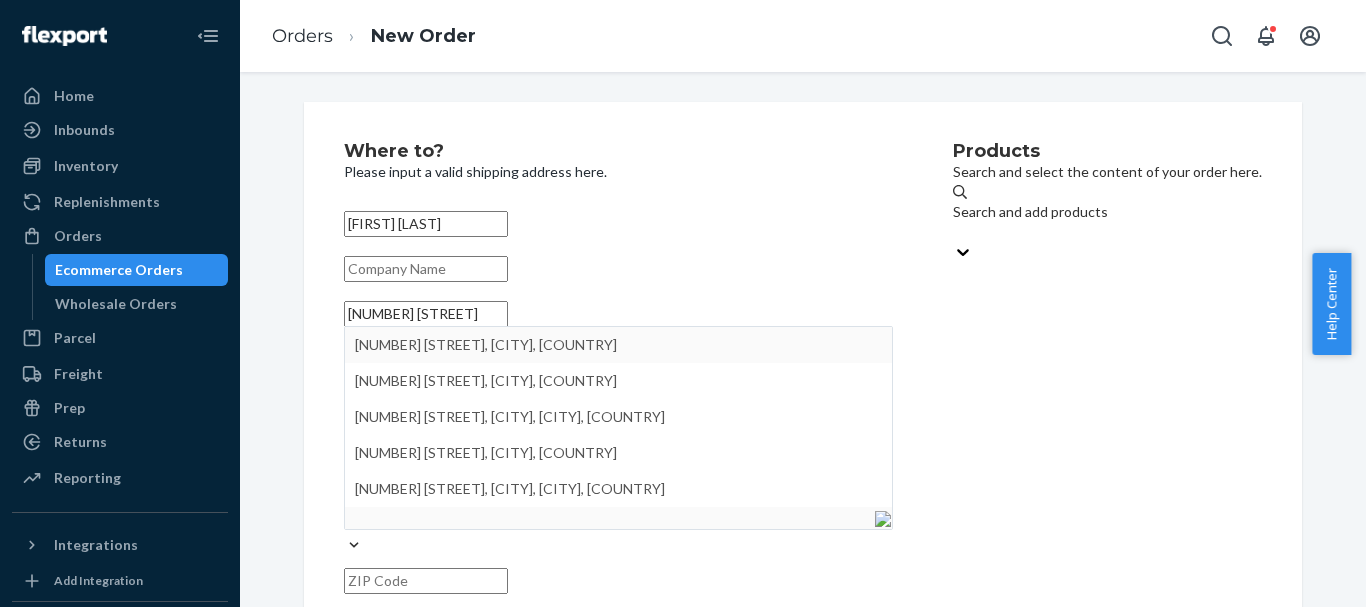 type on "Jasmine Cottage" 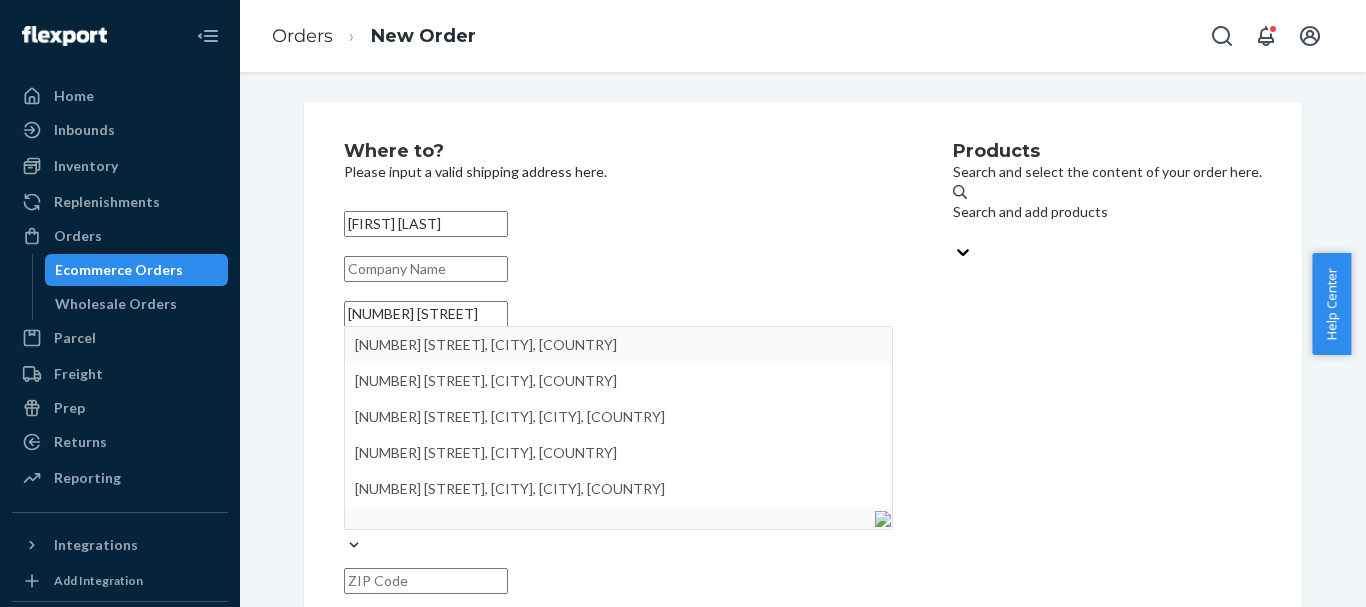type on "[POSTAL_CODE]" 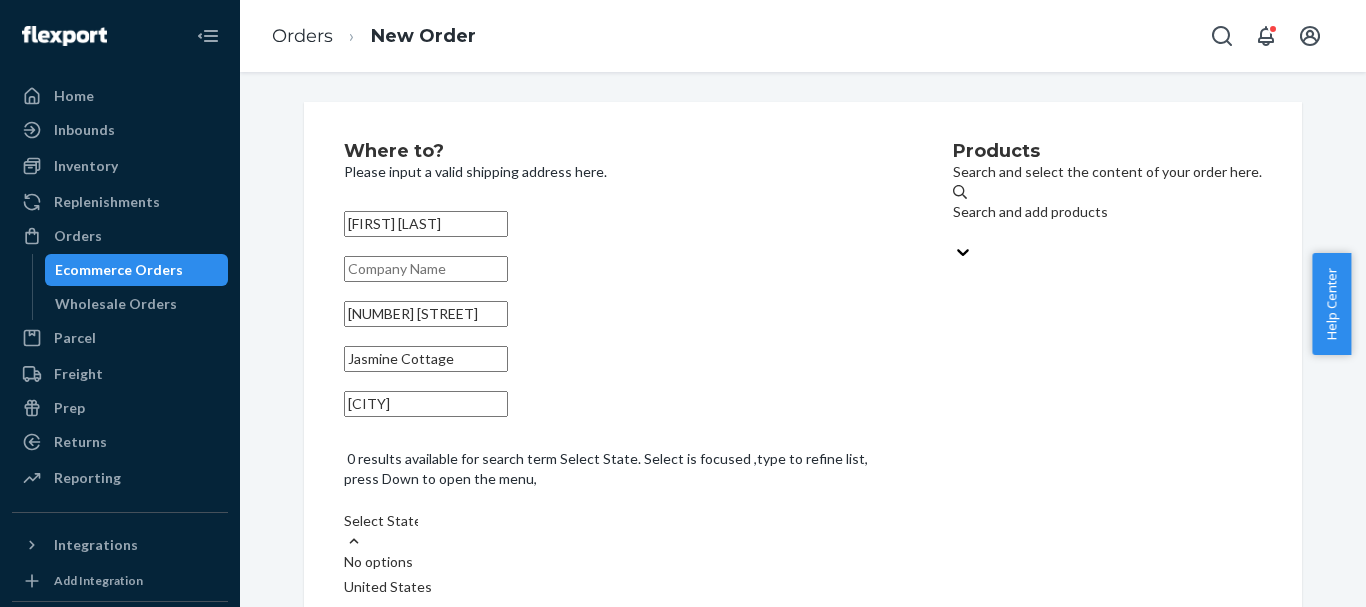 scroll, scrollTop: 0, scrollLeft: 0, axis: both 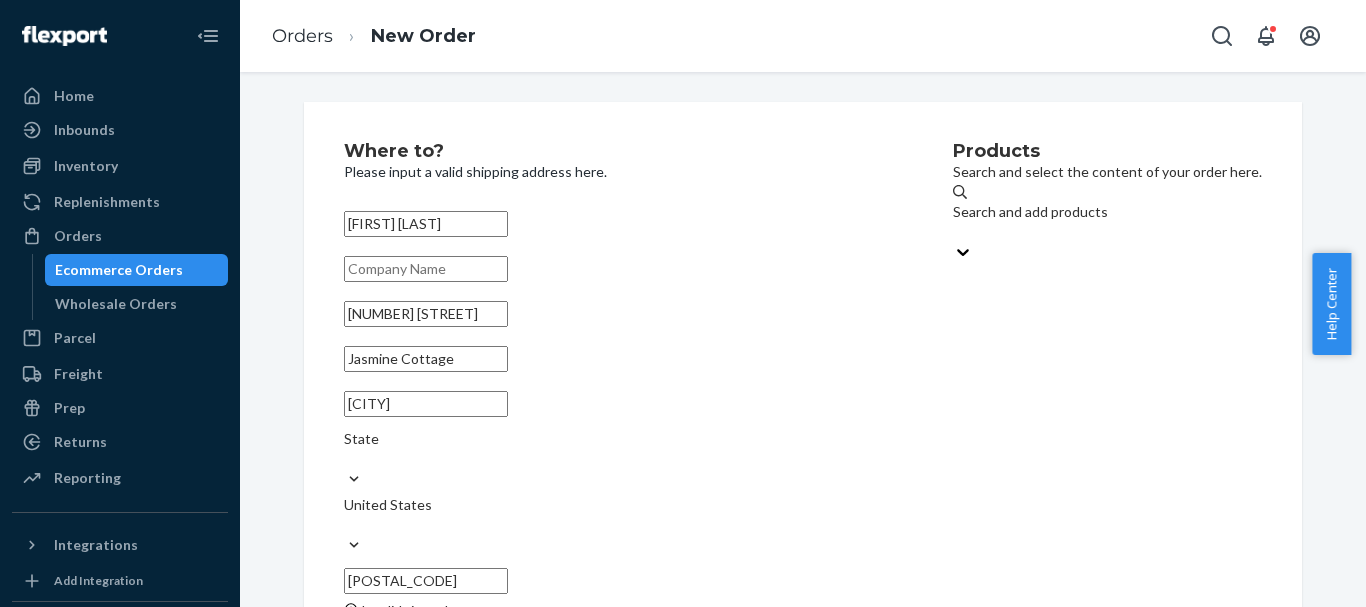 click on "Products Search and select the content of your order here. Search and add products" at bounding box center [1107, 439] 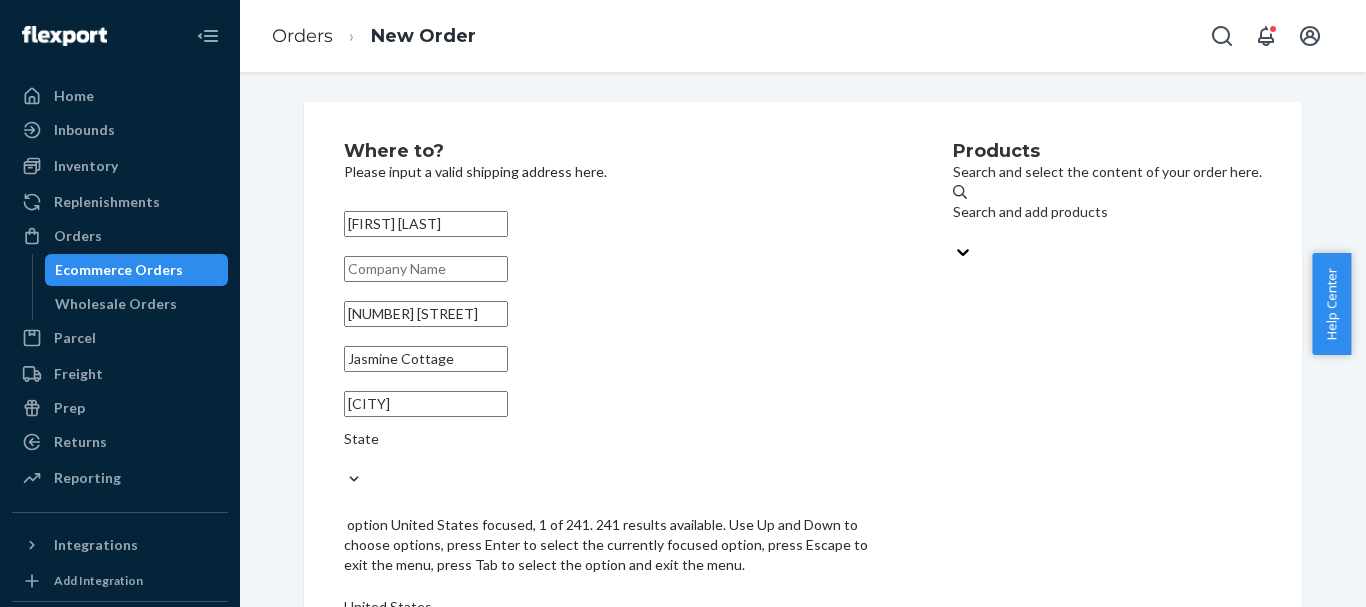 scroll, scrollTop: 3627, scrollLeft: 0, axis: vertical 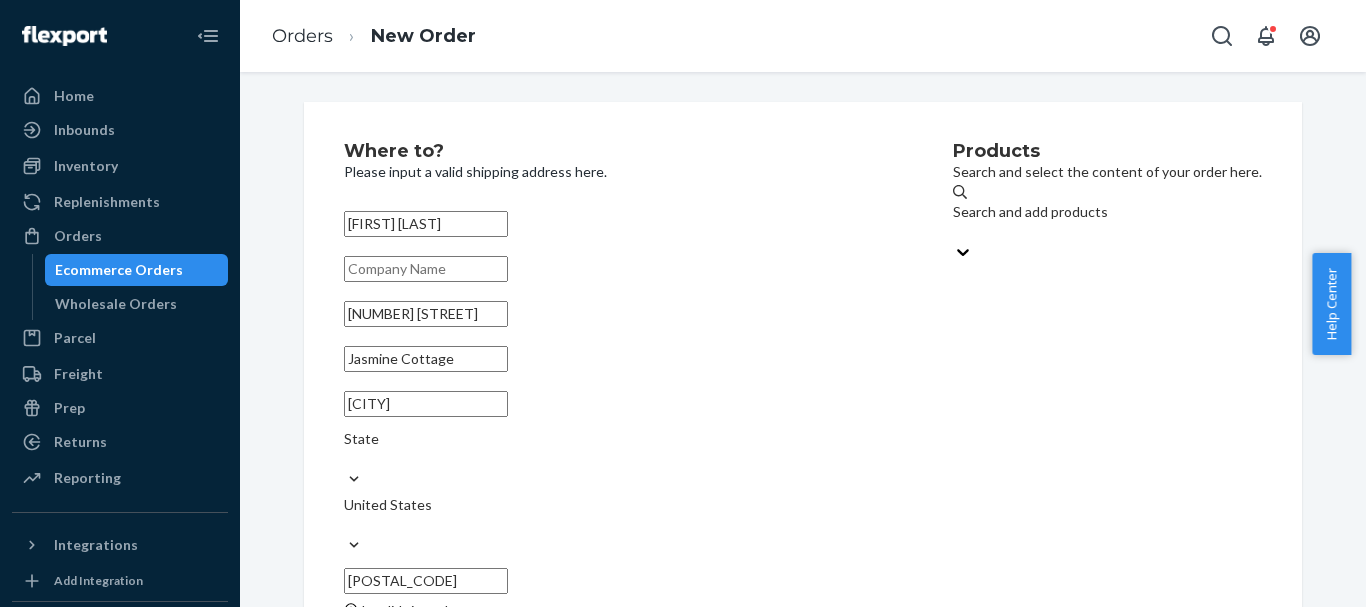 click on "Products Search and select the content of your order here. Search and add products" at bounding box center [1107, 439] 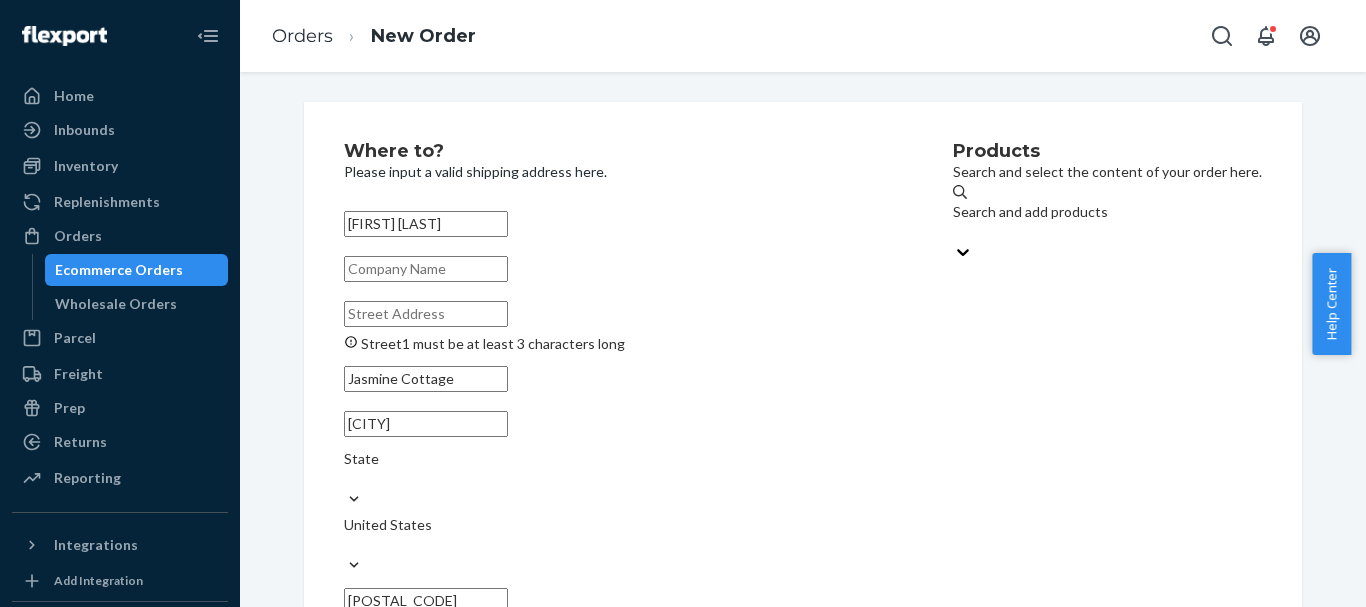 paste on "[NUMBER] [STREET]" 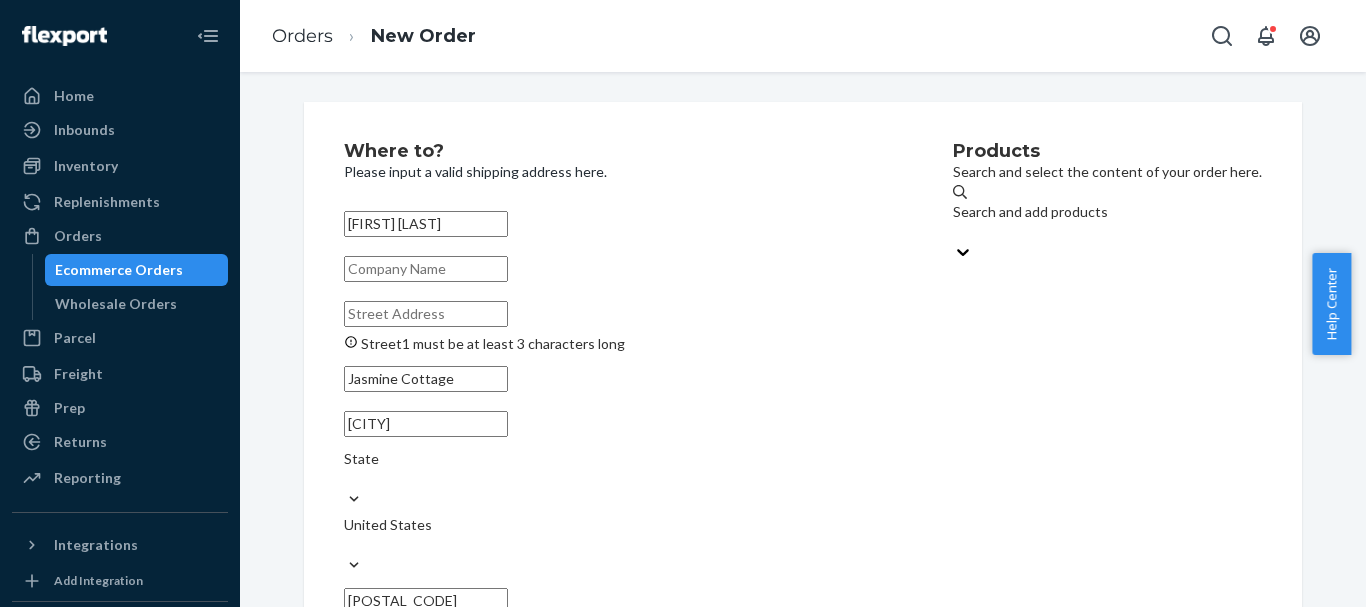type on "[NUMBER] [STREET]" 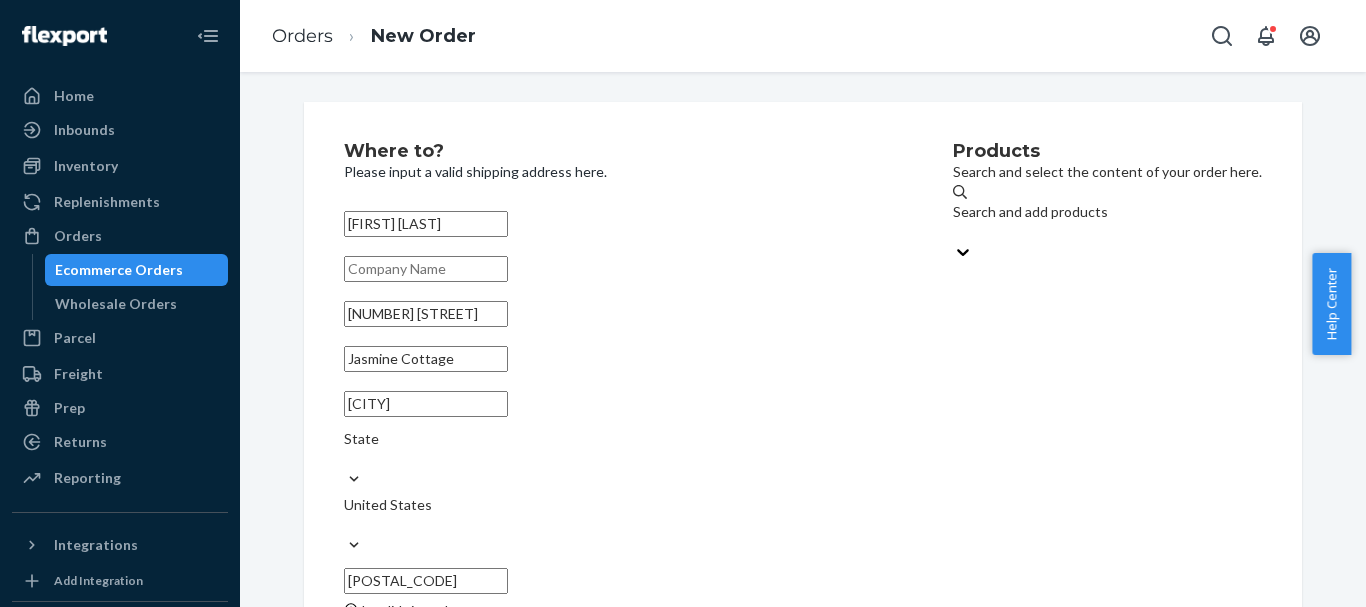 click on "Products Search and select the content of your order here. Search and add products" at bounding box center [1107, 439] 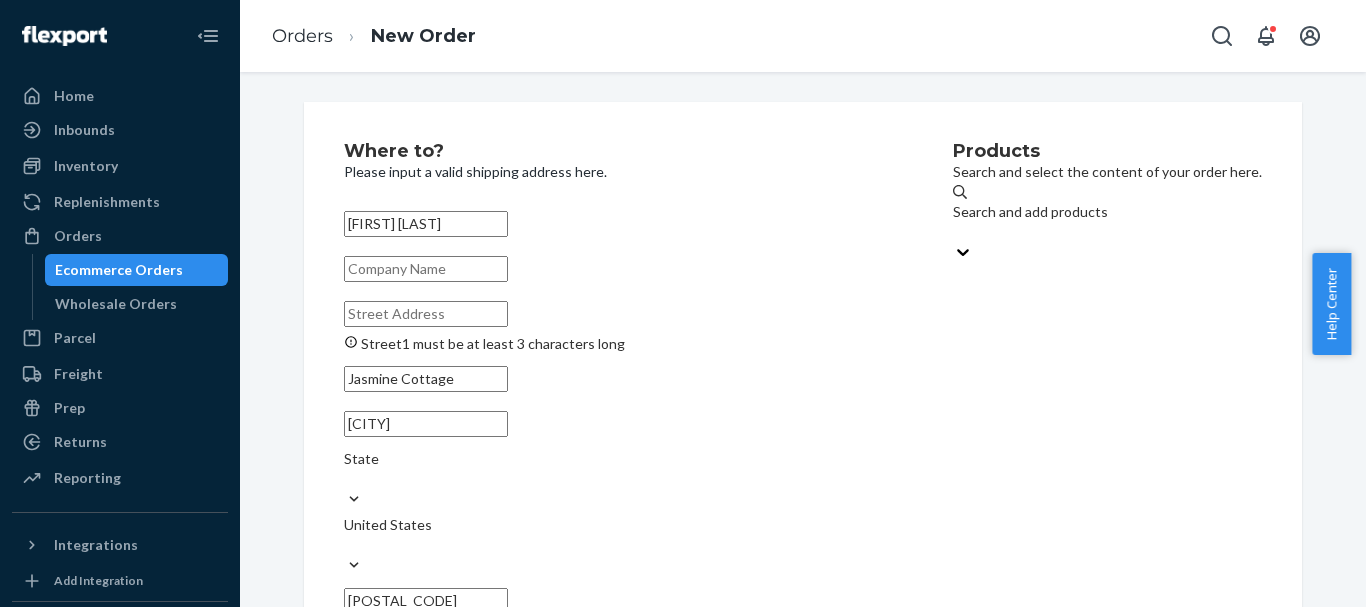 paste on "[NUMBER] [STREET]" 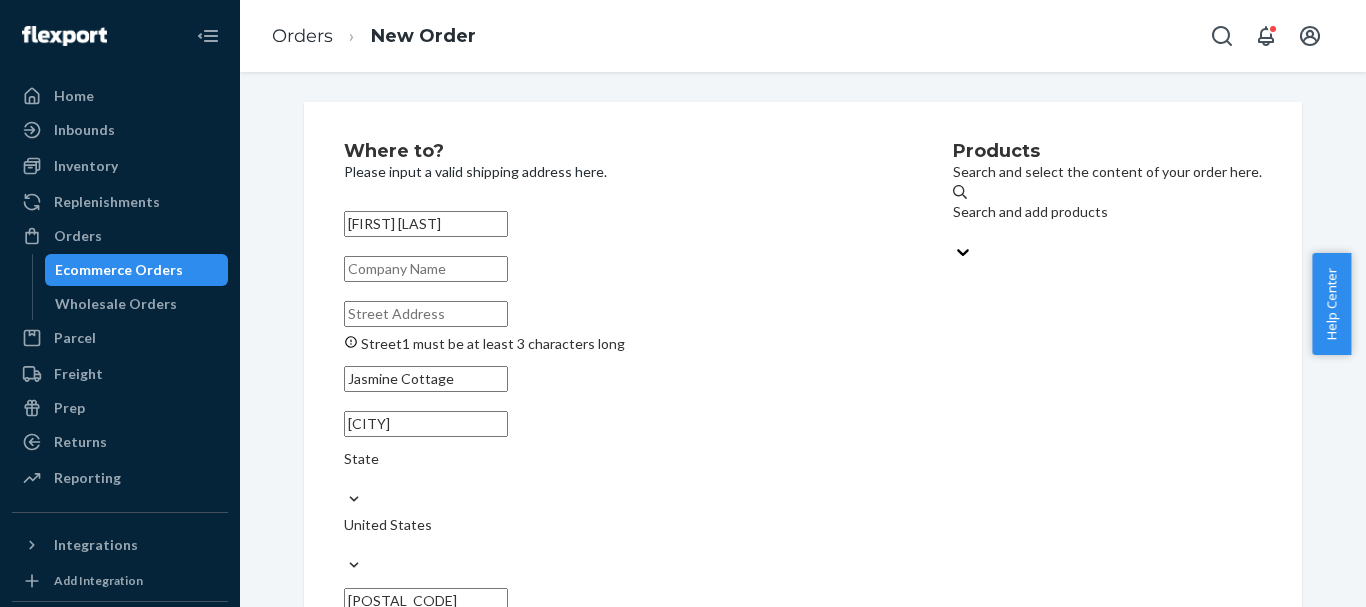 type on "[NUMBER] [STREET]" 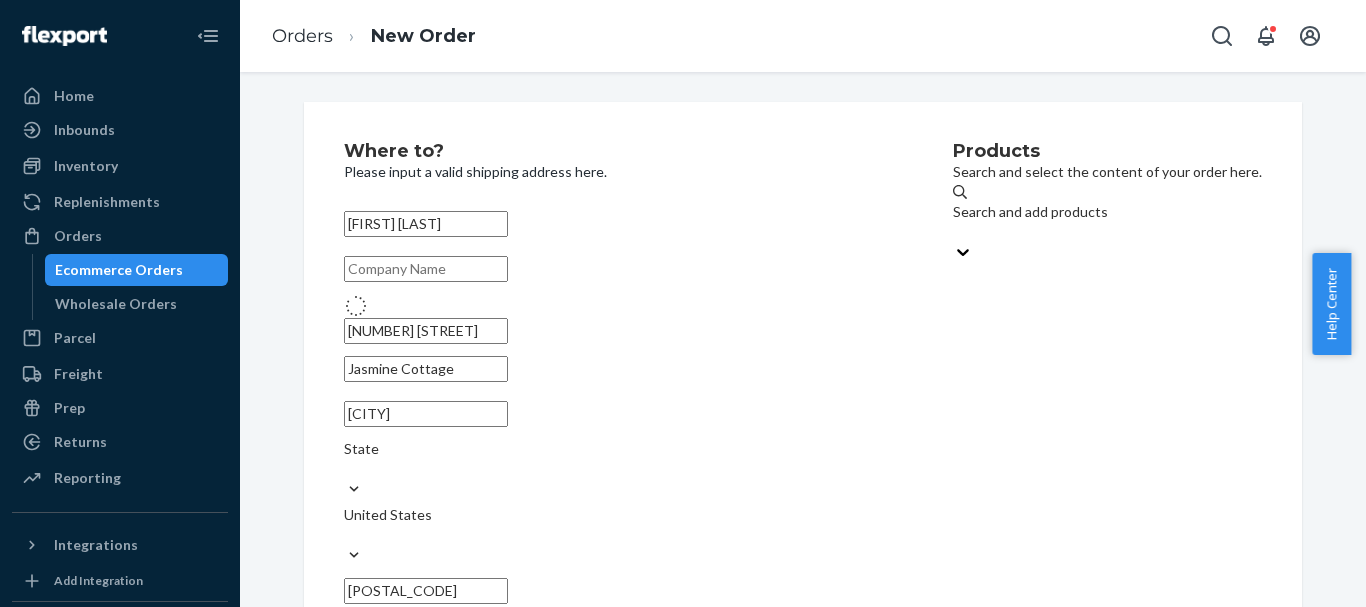 type 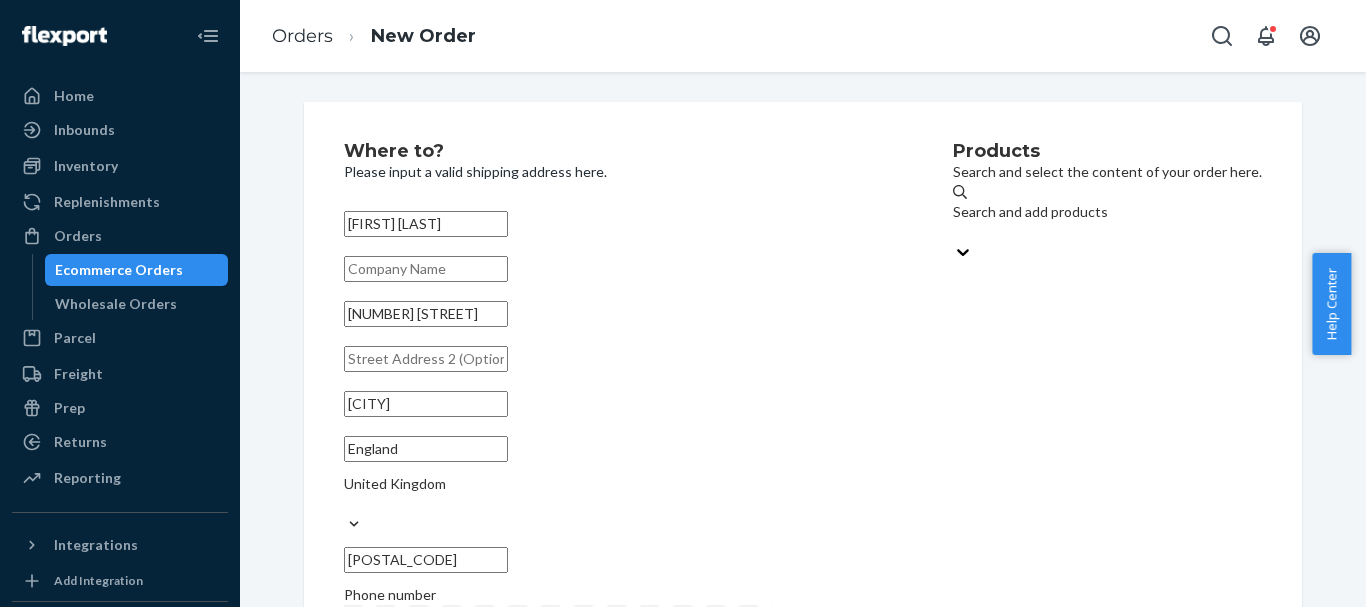 drag, startPoint x: 445, startPoint y: 345, endPoint x: 345, endPoint y: 343, distance: 100.02 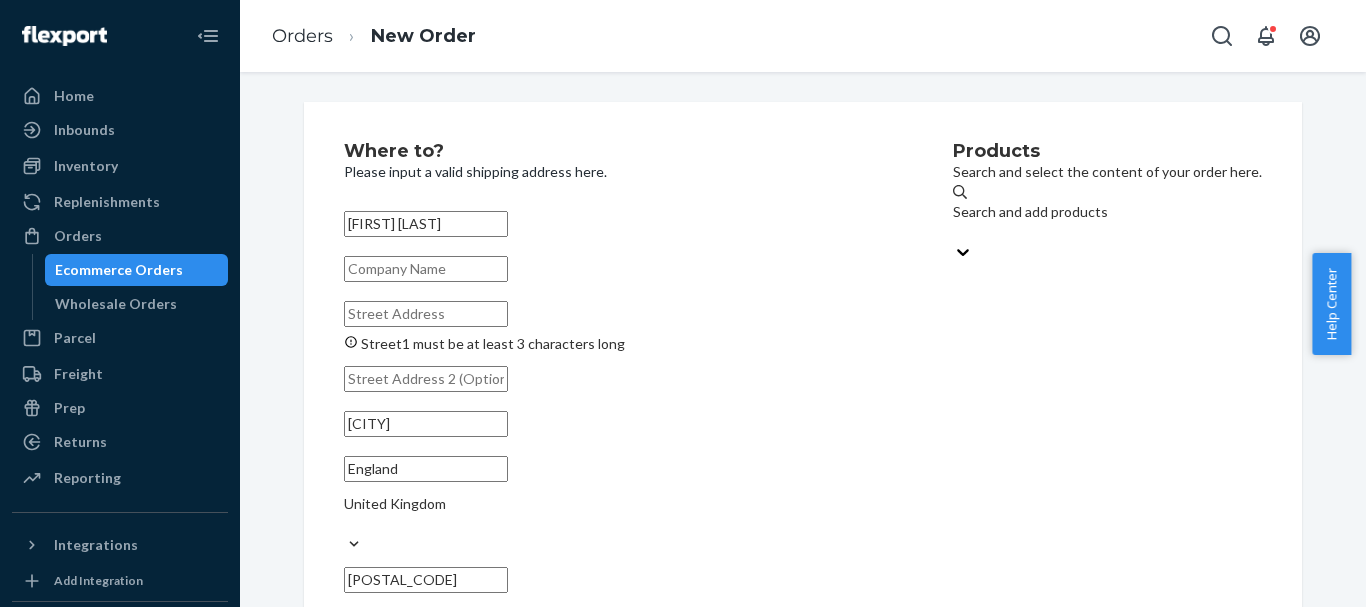 paste on "[NUMBER] [STREET]" 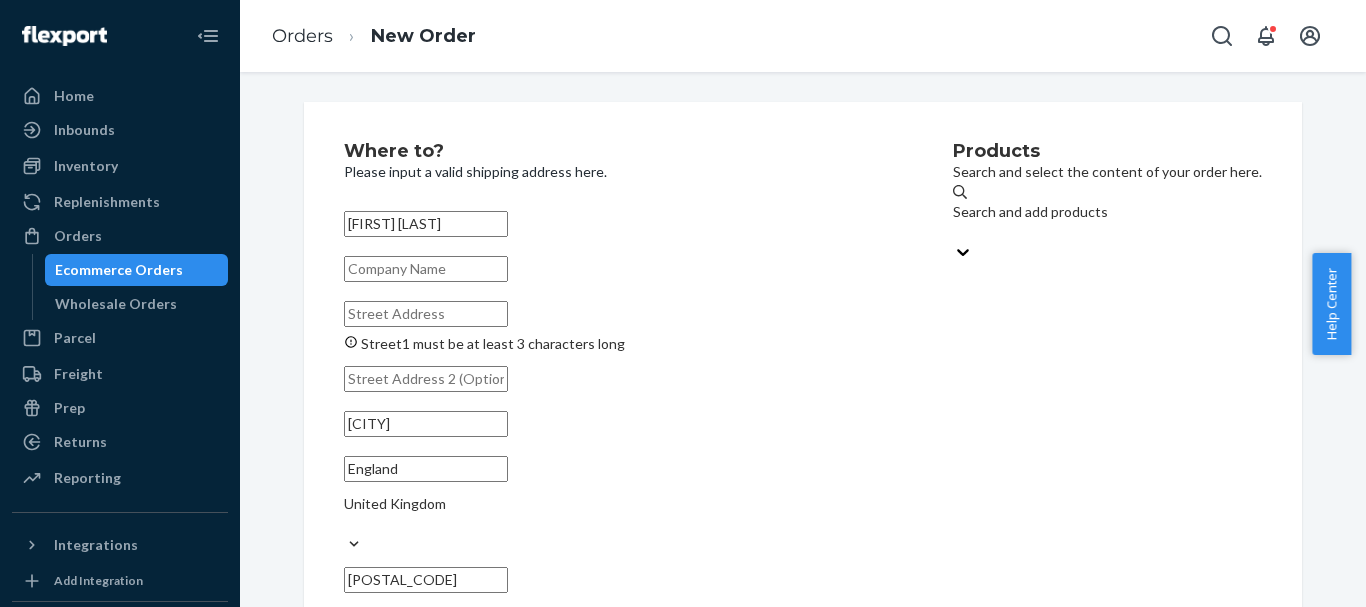 type on "[NUMBER] [STREET]" 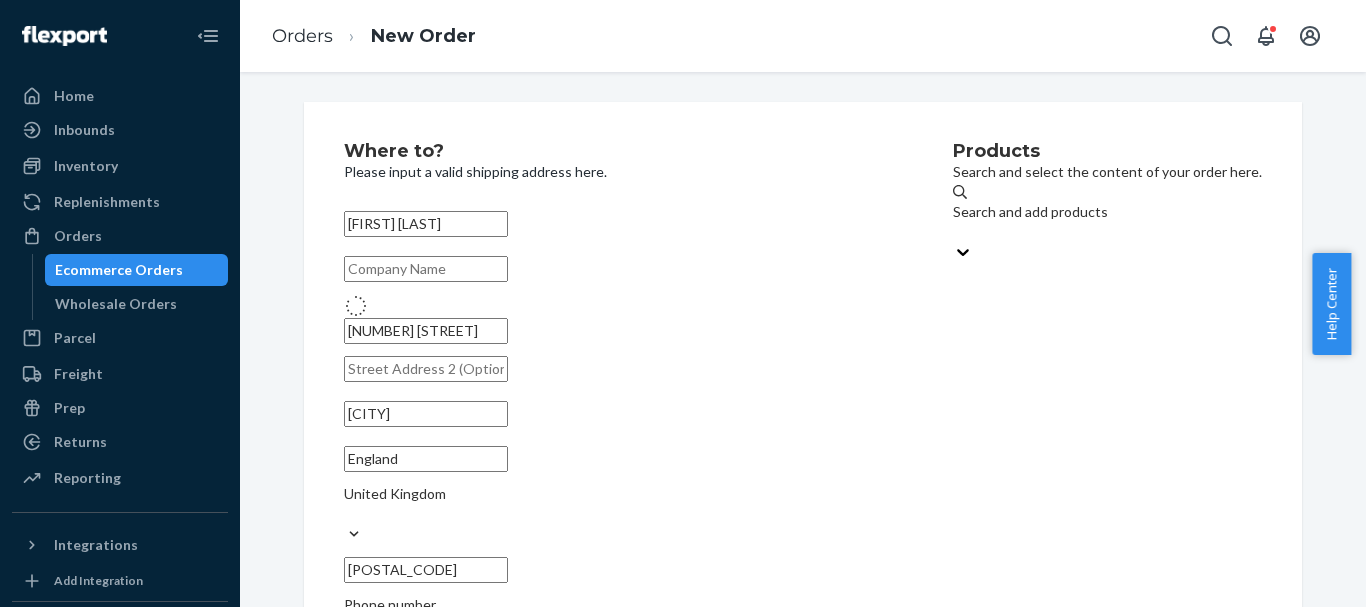 type on "[CITY]" 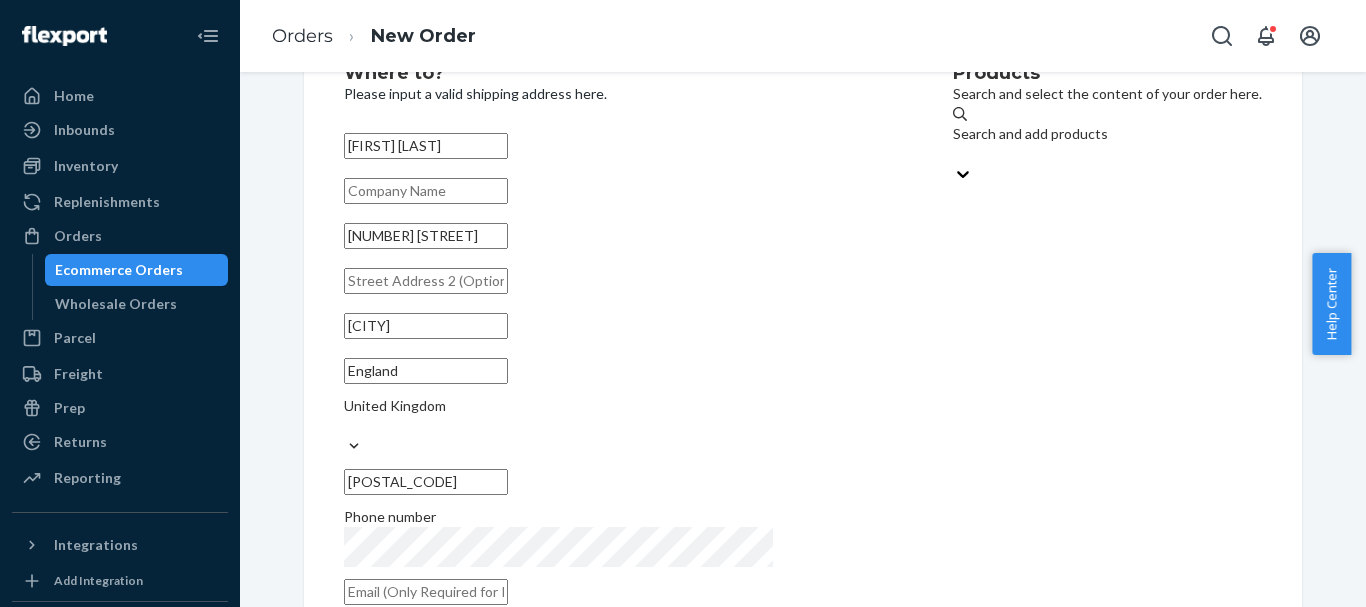 scroll, scrollTop: 113, scrollLeft: 0, axis: vertical 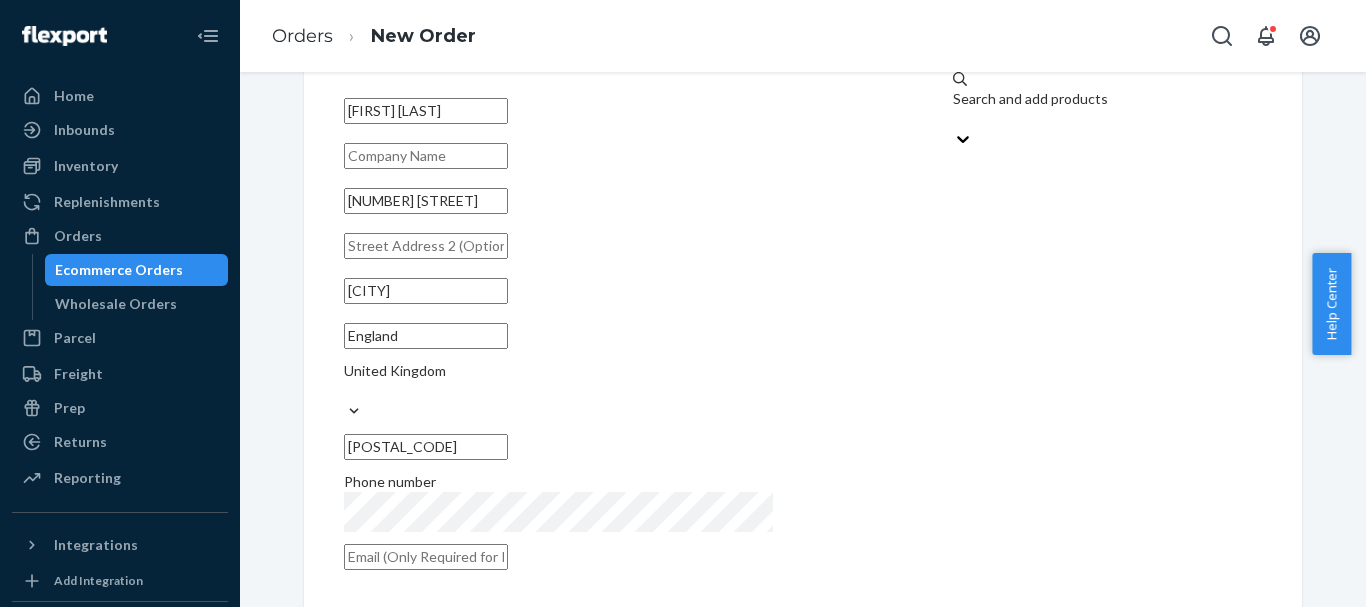 click on "Products Search and select the content of your order here. Search and add products" at bounding box center (1107, 305) 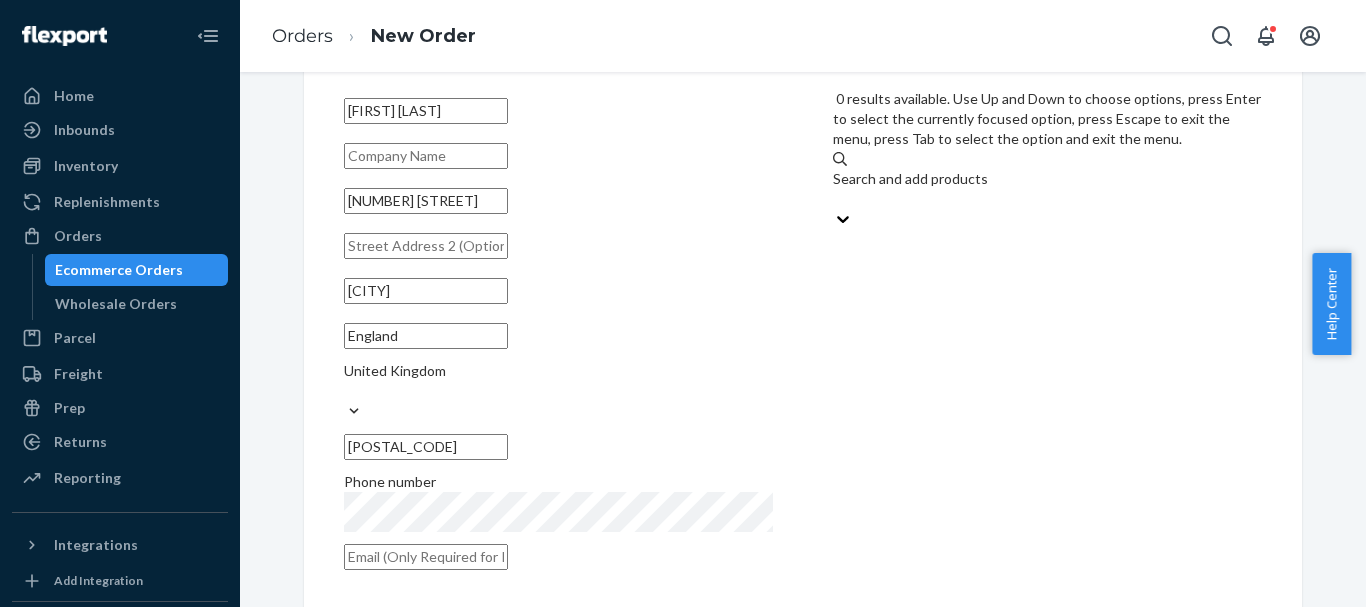 paste on "VSB0524" 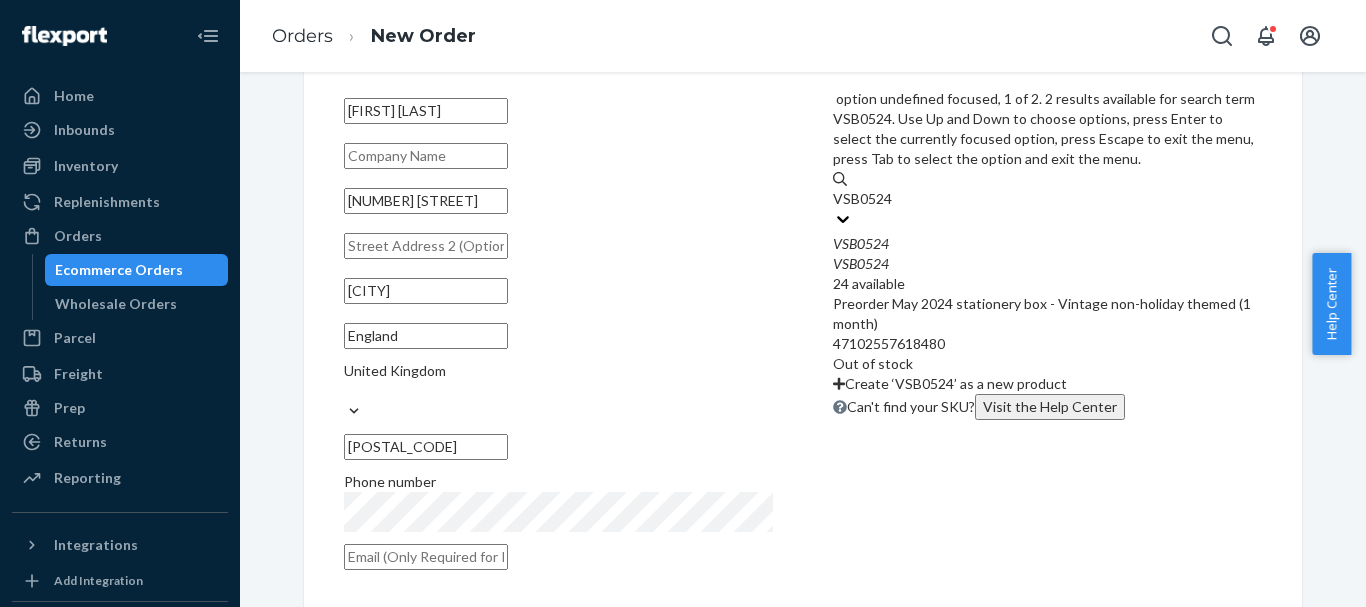 click on "VSB0524" at bounding box center (1047, 244) 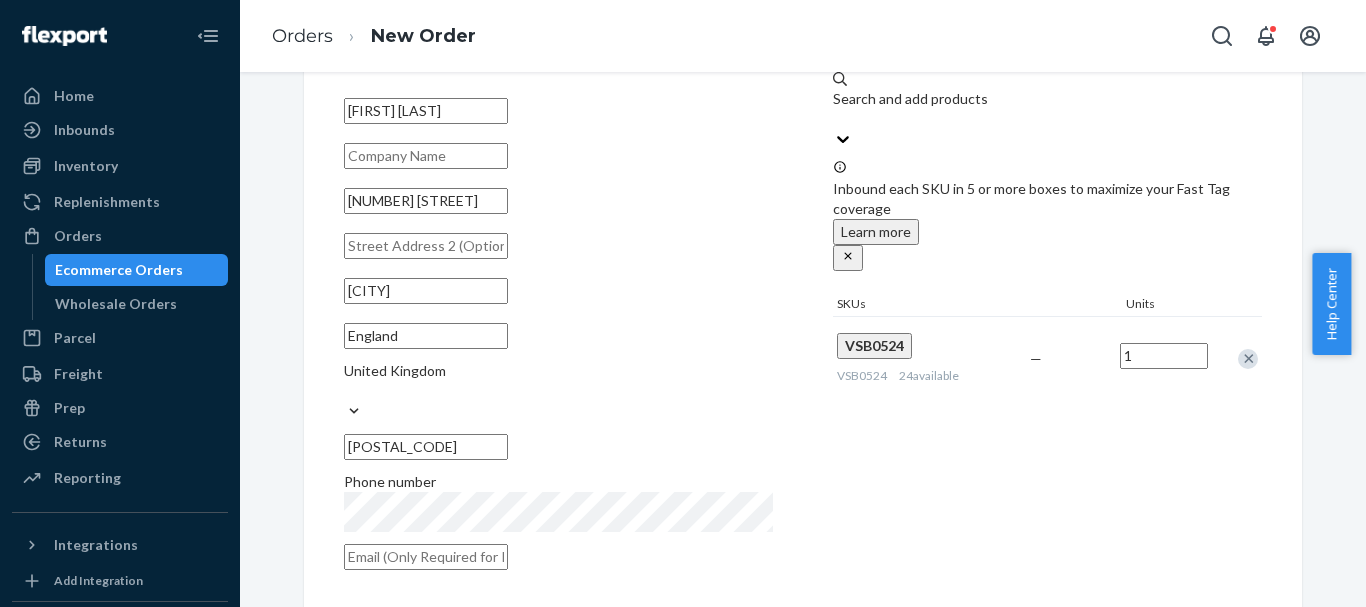 drag, startPoint x: 1360, startPoint y: 264, endPoint x: 1363, endPoint y: 497, distance: 233.01932 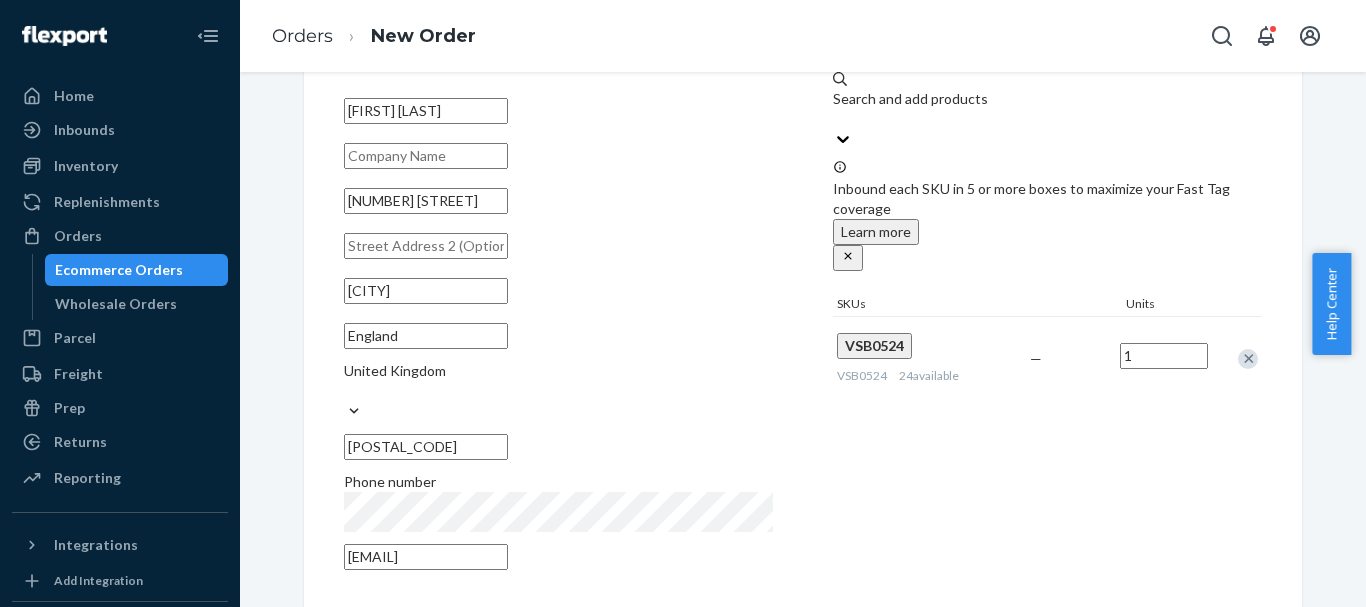 type on "[EMAIL]" 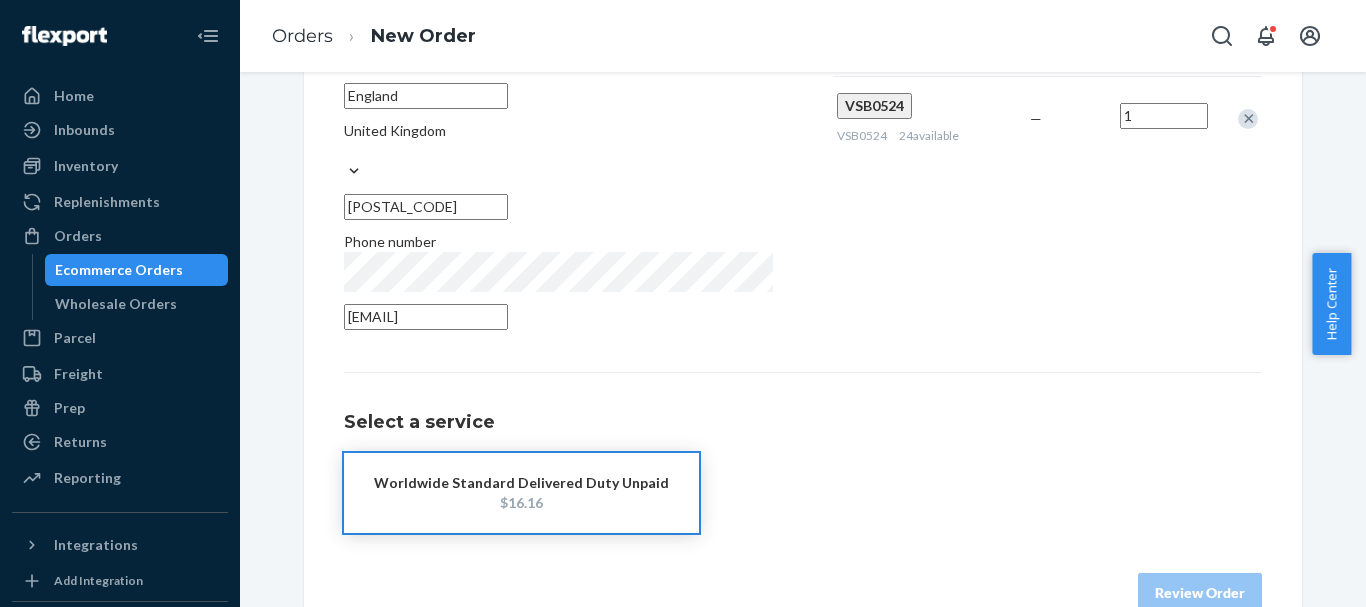 scroll, scrollTop: 384, scrollLeft: 0, axis: vertical 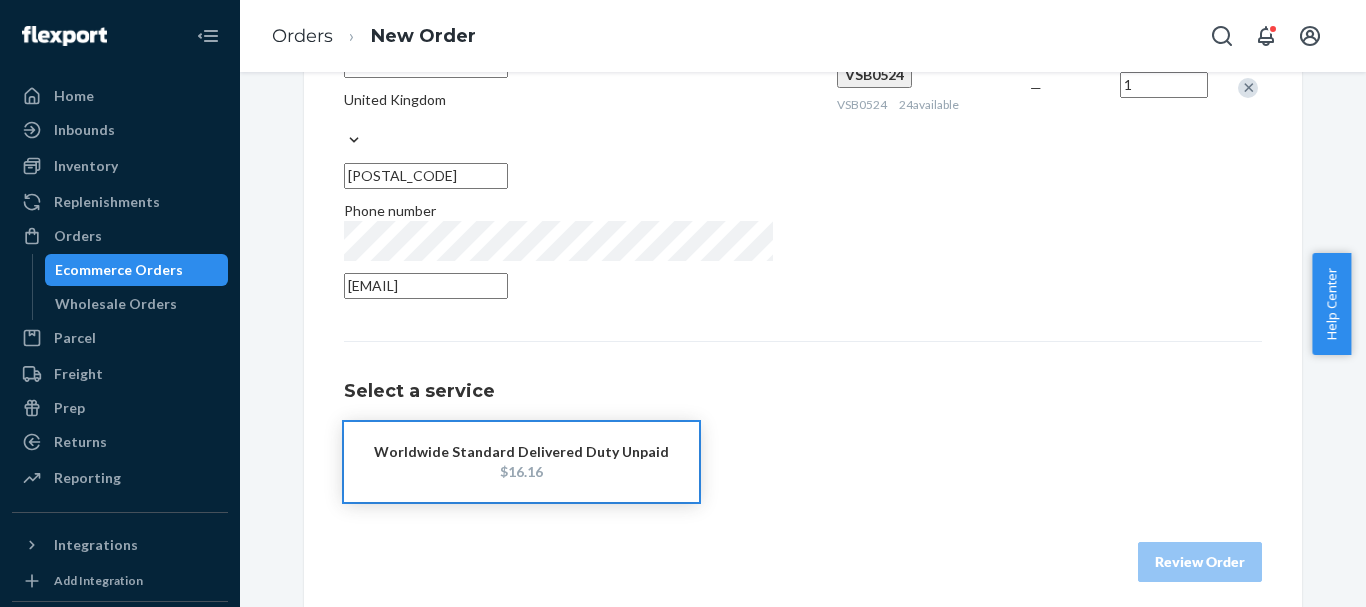 click on "Select a service" at bounding box center [803, 392] 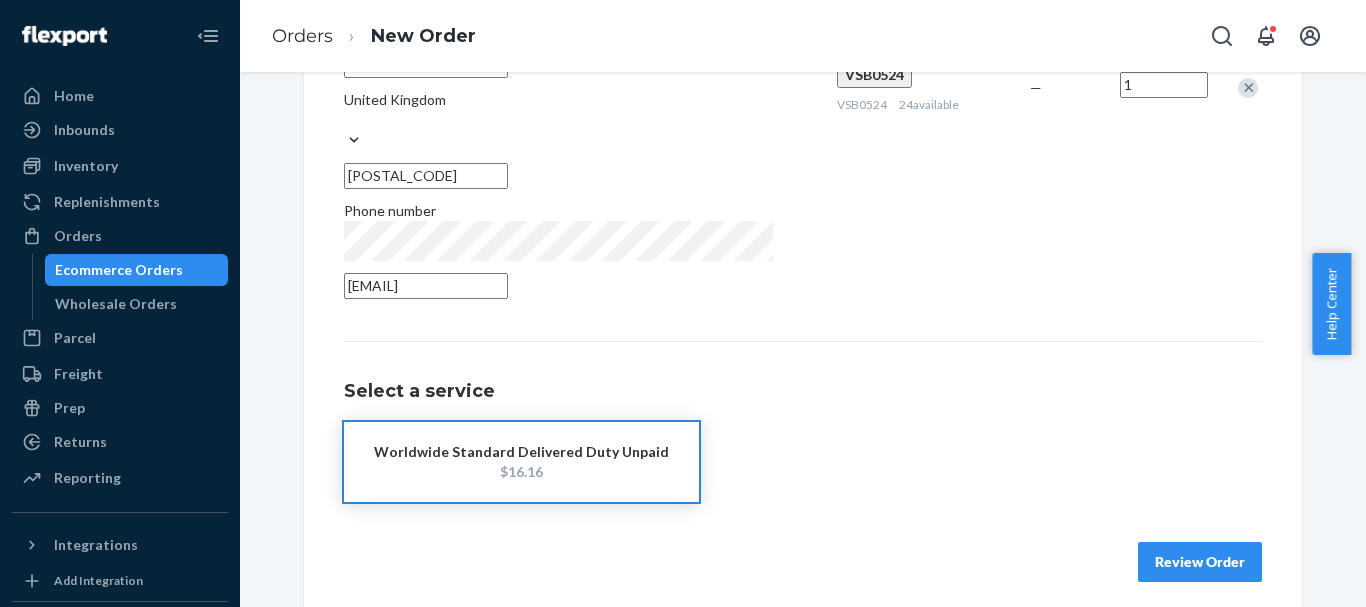 click on "Worldwide Standard Delivered Duty Unpaid" at bounding box center [521, 452] 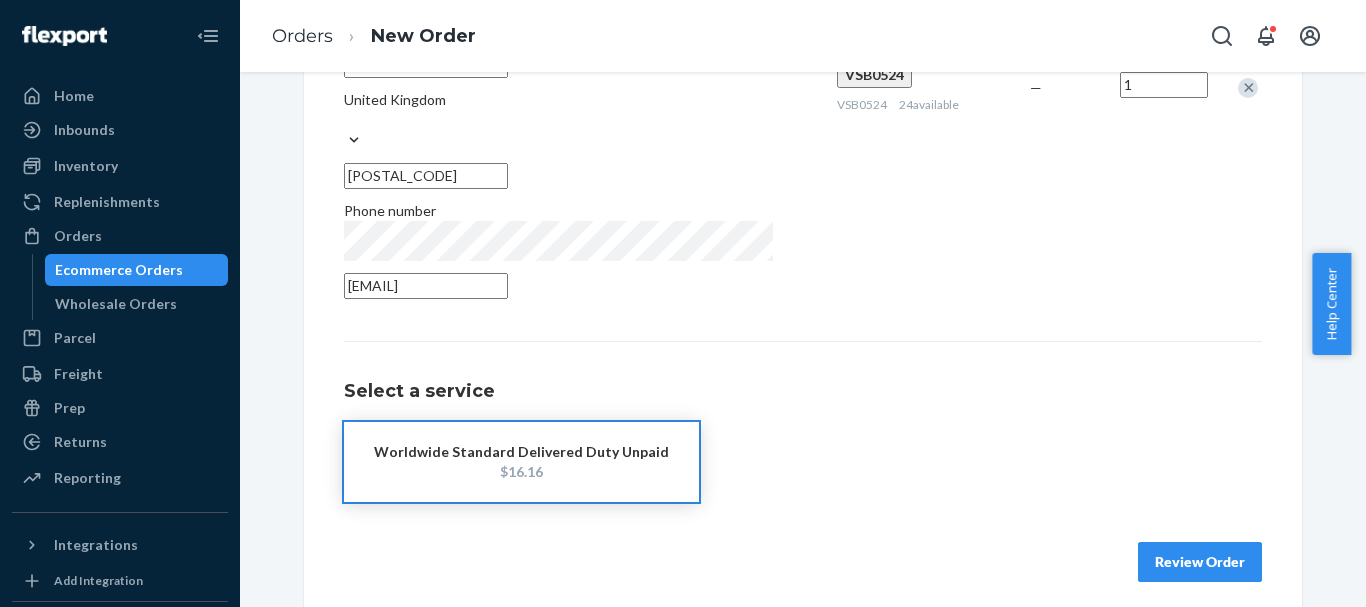 click on "Worldwide Standard Delivered Duty Unpaid $16.16" at bounding box center [521, 462] 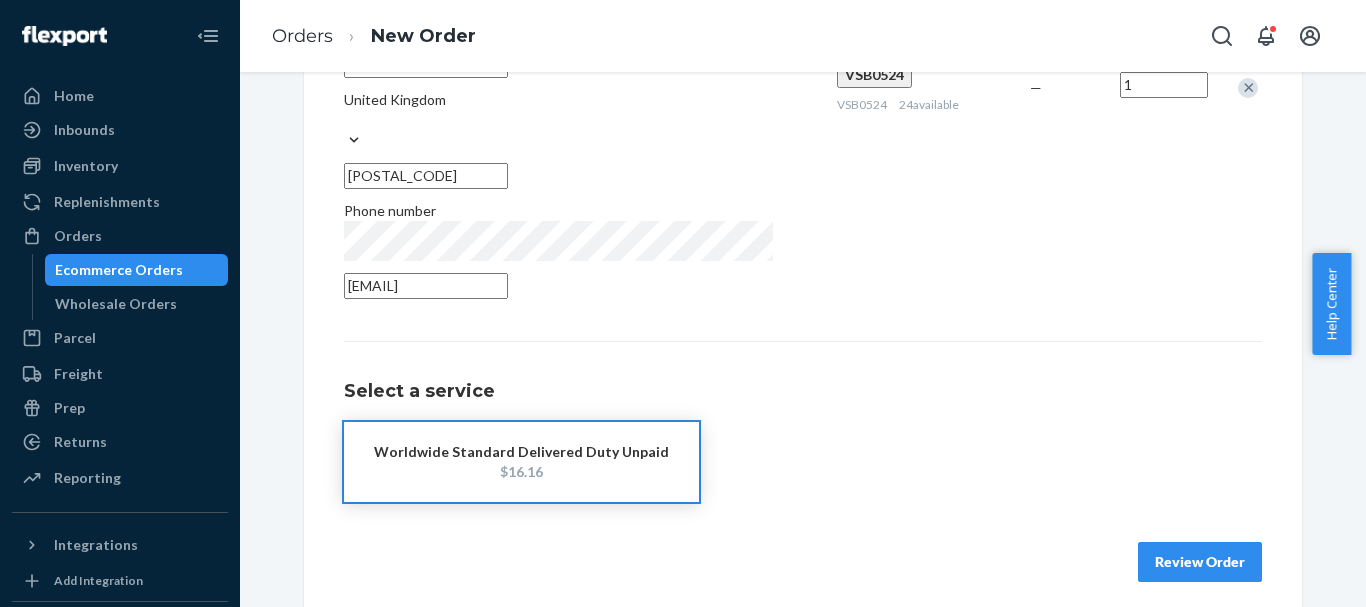 click on "Review Order" at bounding box center [1200, 562] 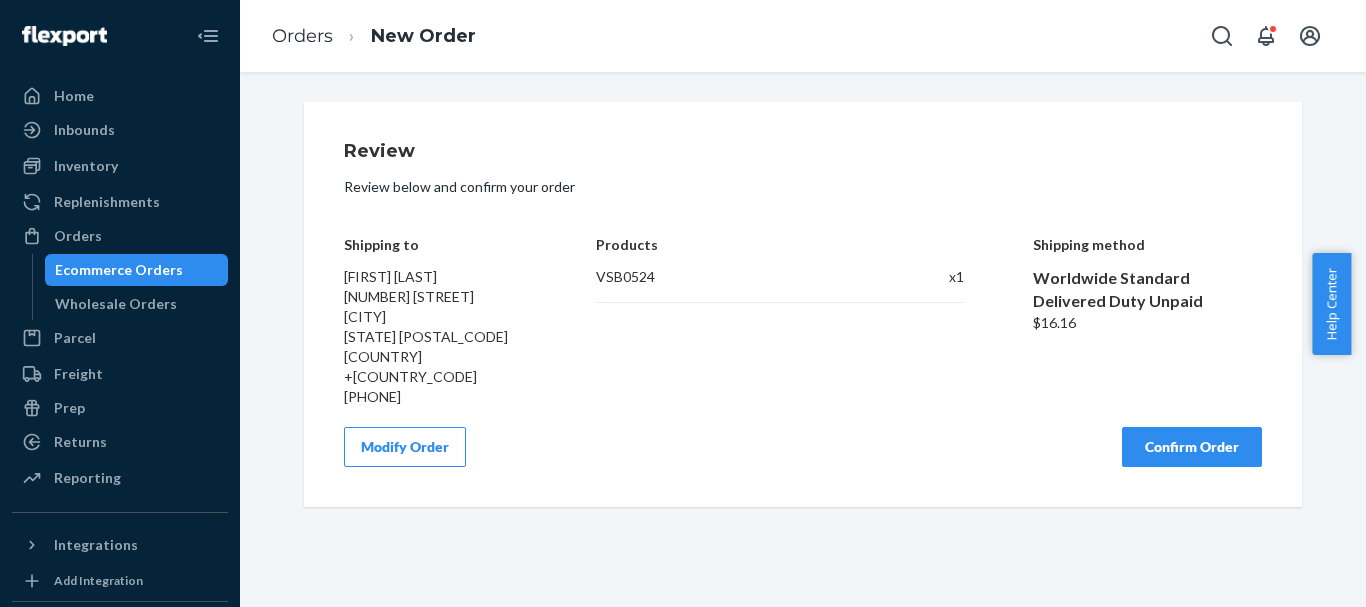 scroll, scrollTop: 0, scrollLeft: 0, axis: both 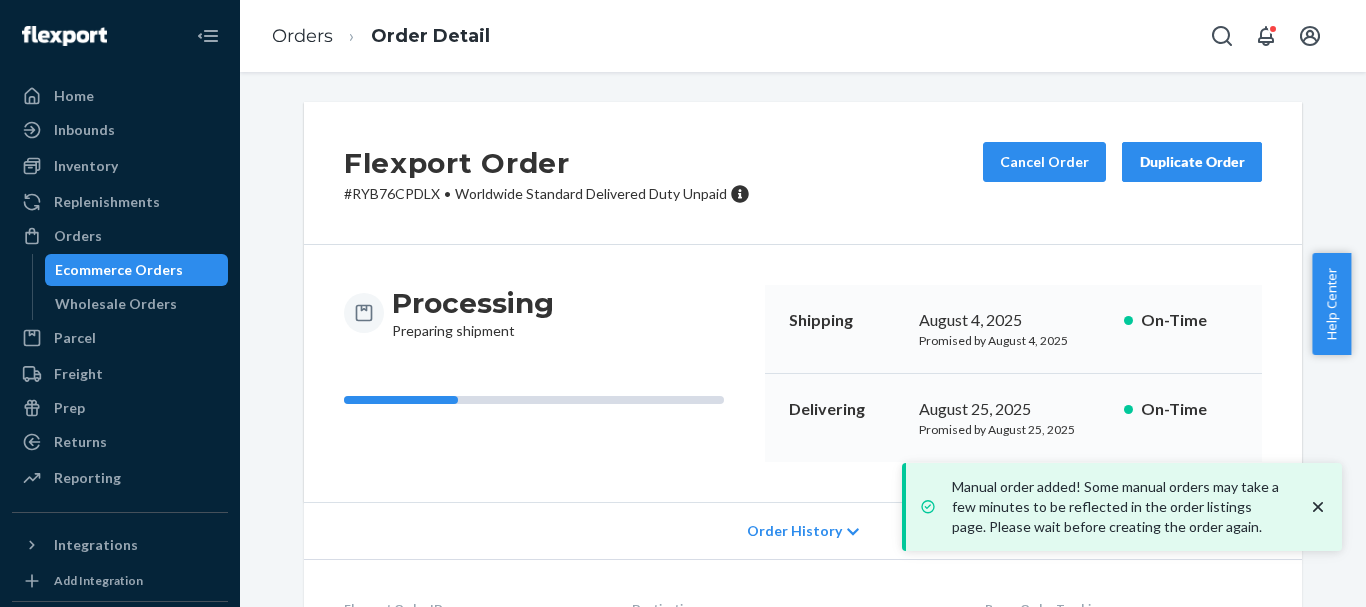click 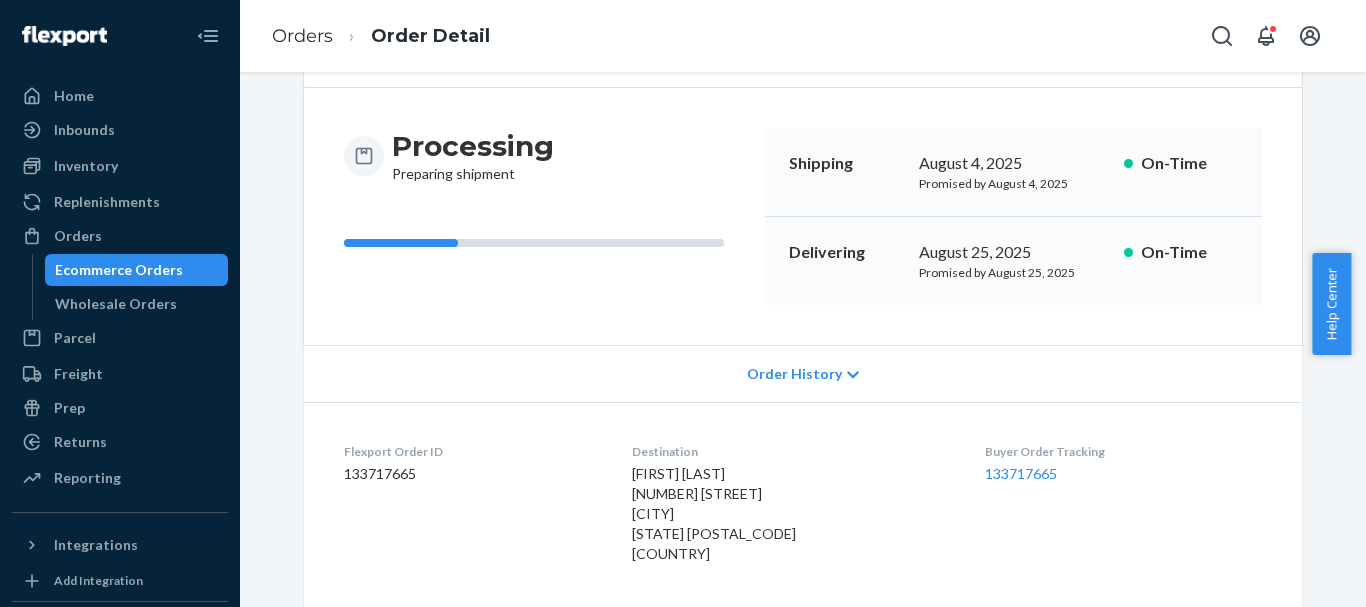 scroll, scrollTop: 312, scrollLeft: 0, axis: vertical 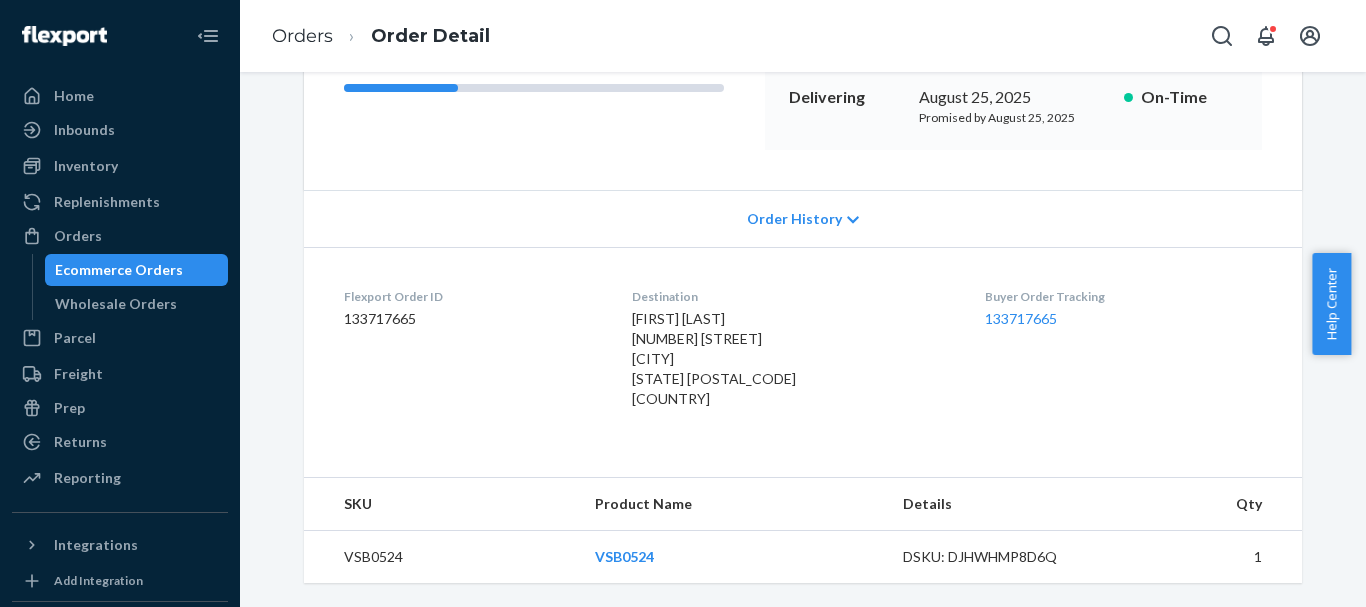 drag, startPoint x: 1365, startPoint y: 311, endPoint x: 1343, endPoint y: 375, distance: 67.6757 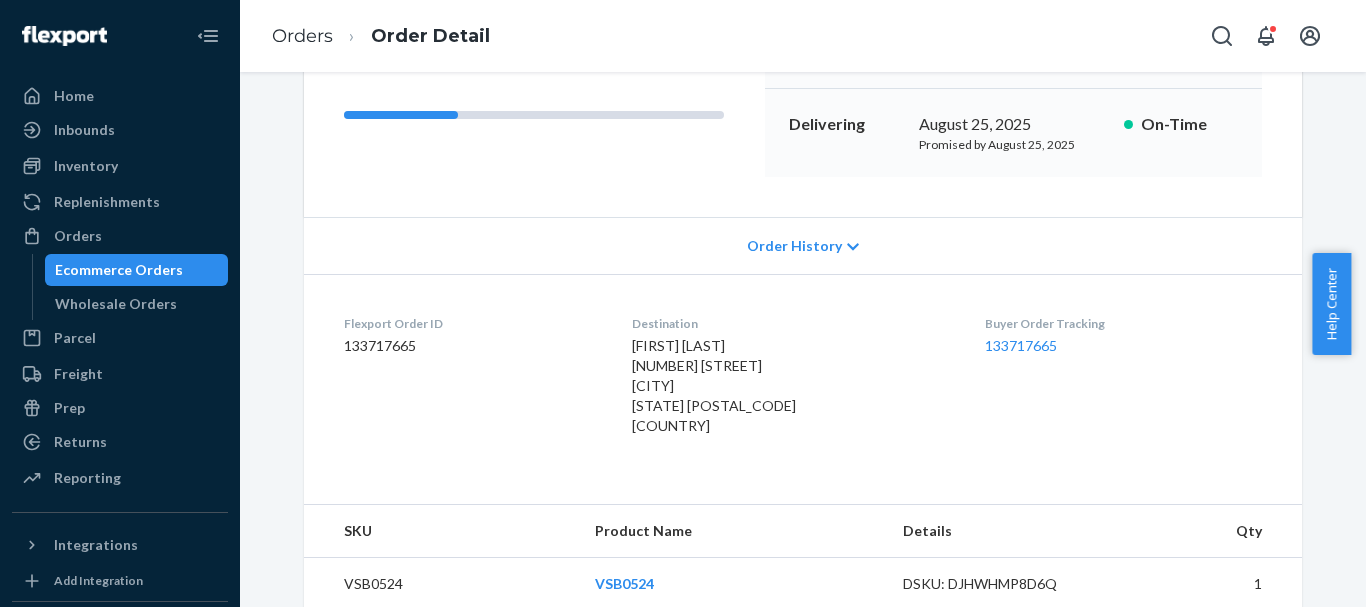 scroll, scrollTop: 312, scrollLeft: 0, axis: vertical 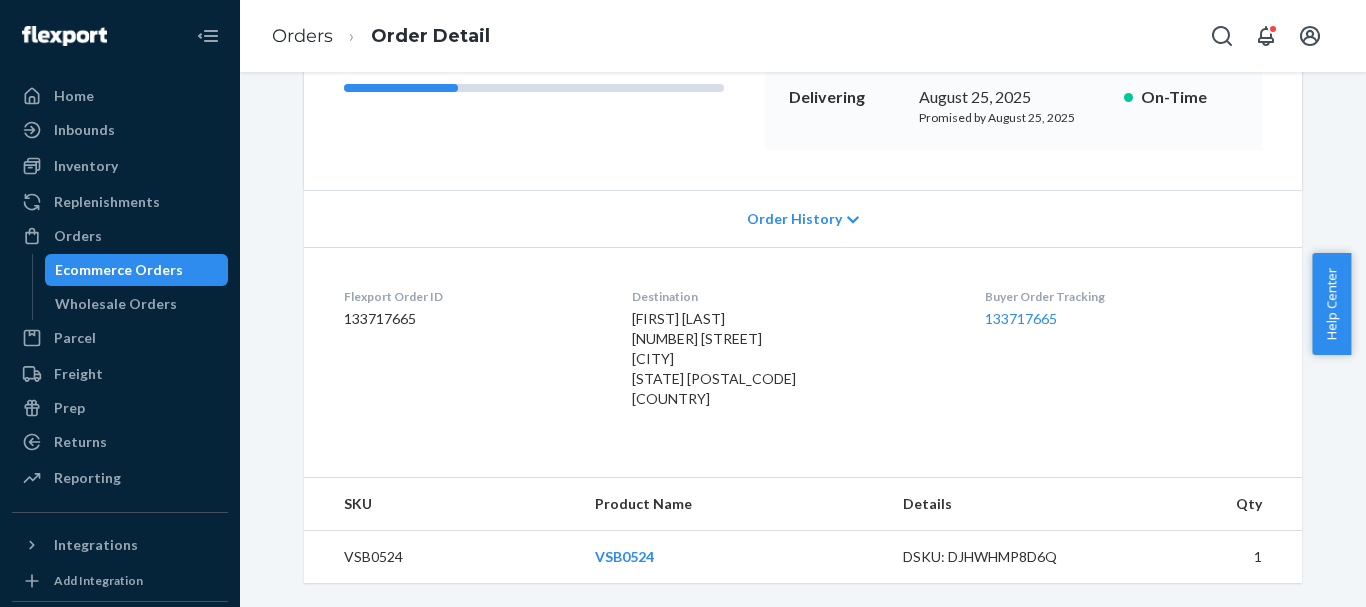 click on "Order History" at bounding box center (794, 219) 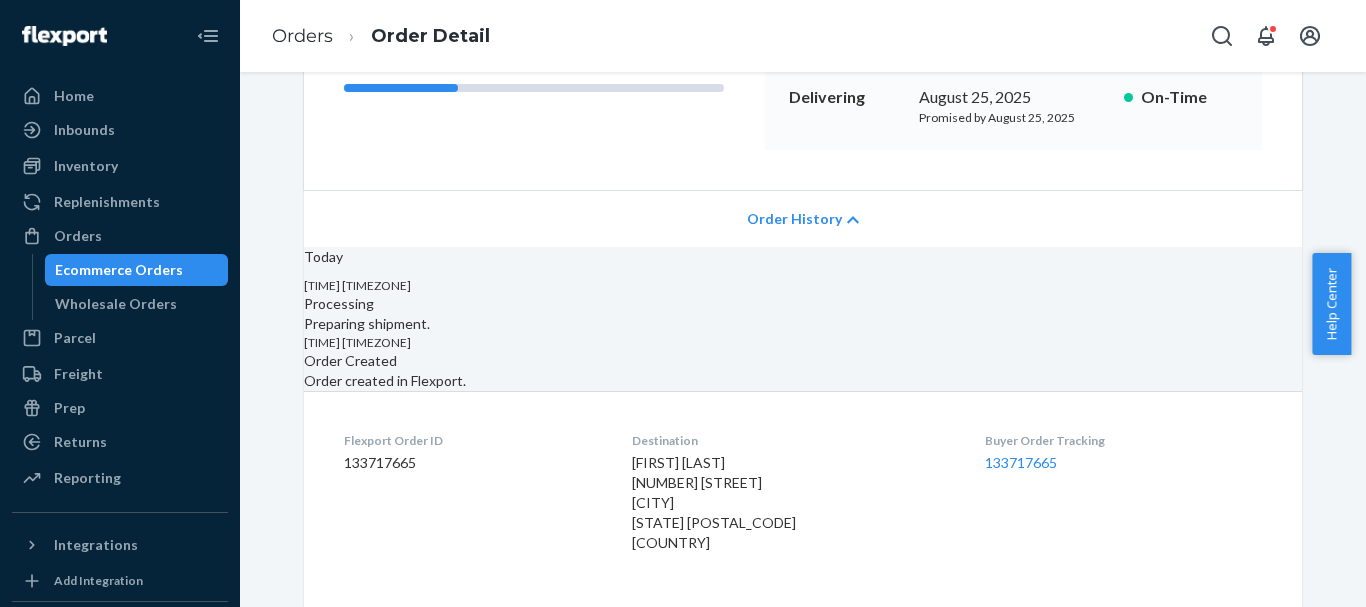 drag, startPoint x: 1364, startPoint y: 273, endPoint x: 1355, endPoint y: 433, distance: 160.25293 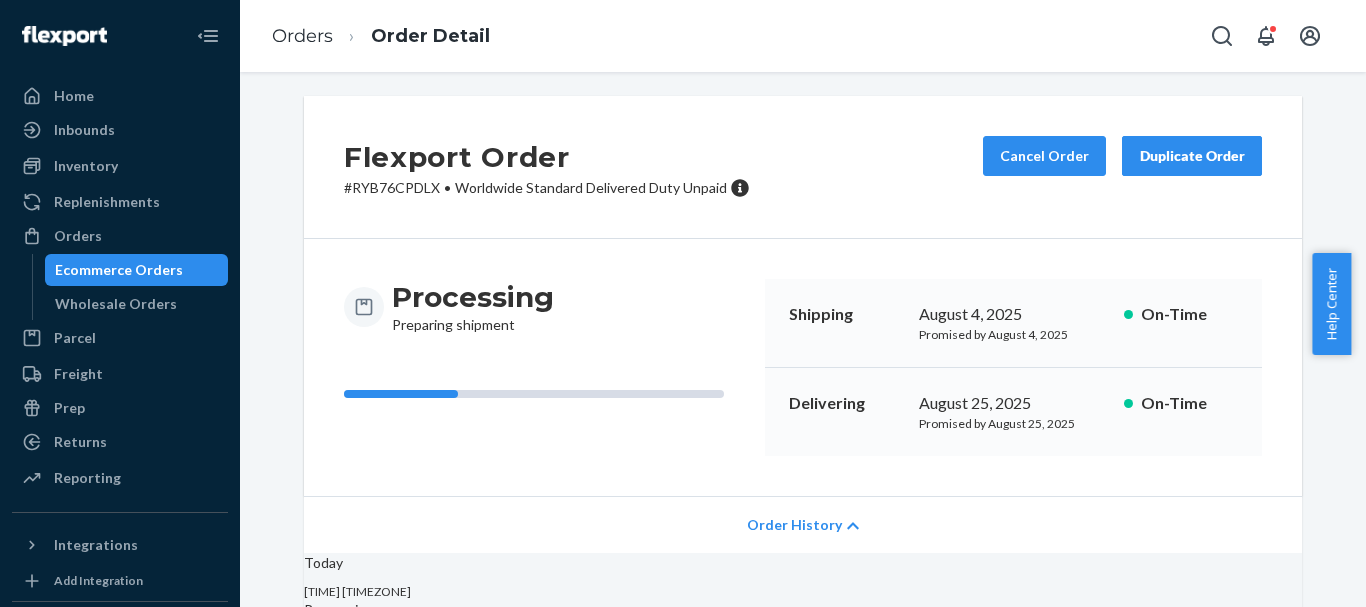 scroll, scrollTop: 0, scrollLeft: 0, axis: both 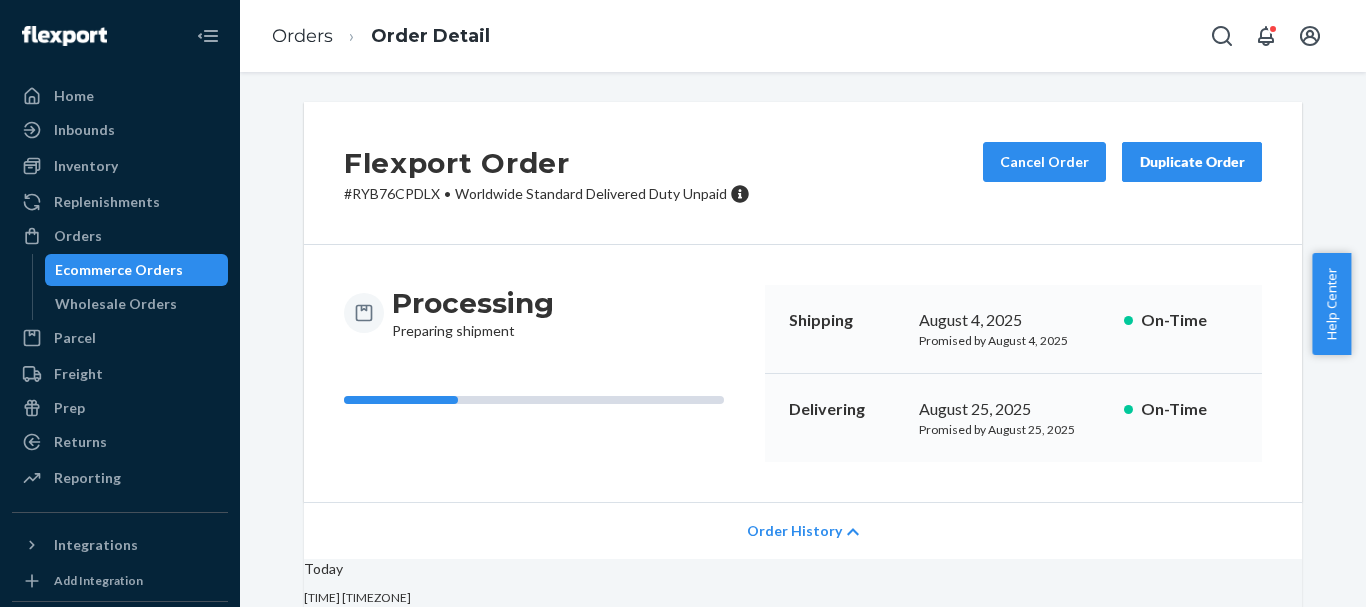 click on "Orders Order Detail" at bounding box center (803, 36) 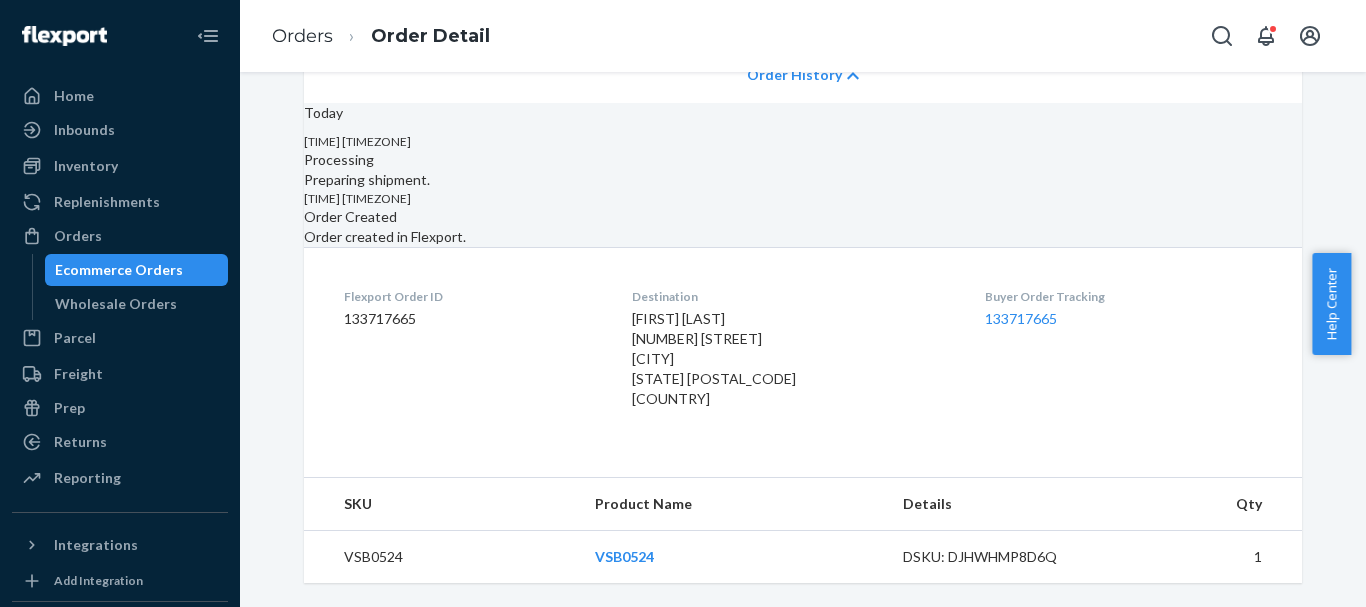 scroll, scrollTop: 587, scrollLeft: 0, axis: vertical 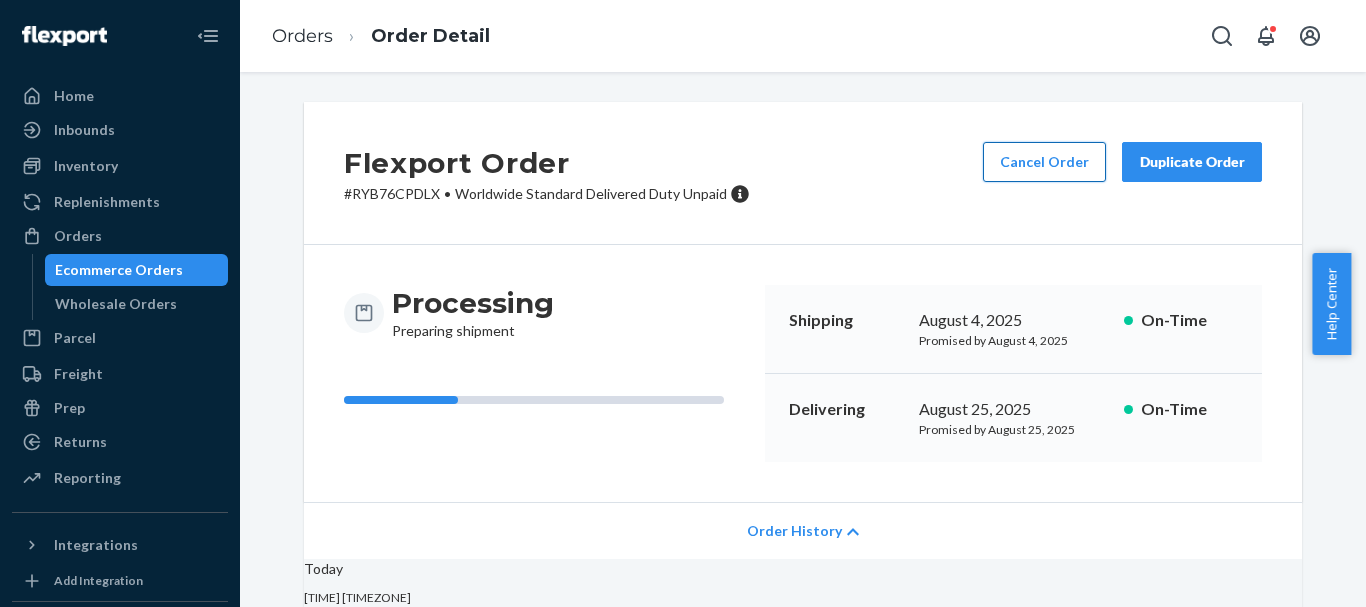 click on "Cancel Order" at bounding box center (1044, 162) 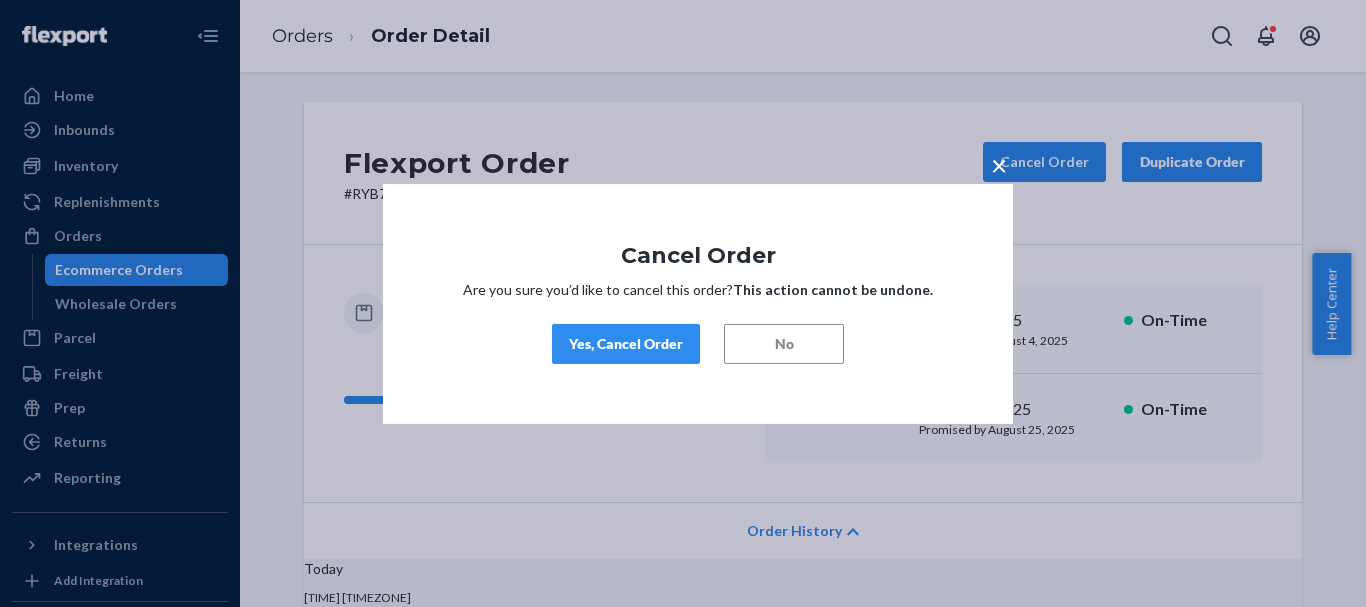 click on "Yes, Cancel Order" at bounding box center [626, 344] 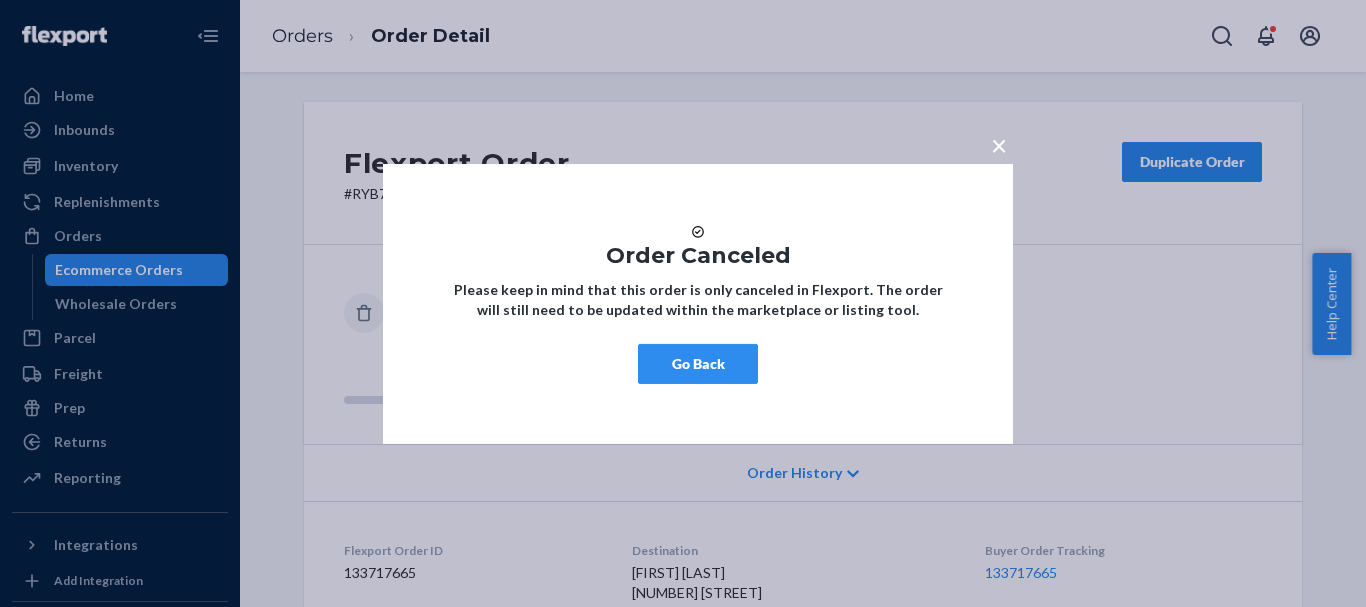 click on "×" at bounding box center [999, 144] 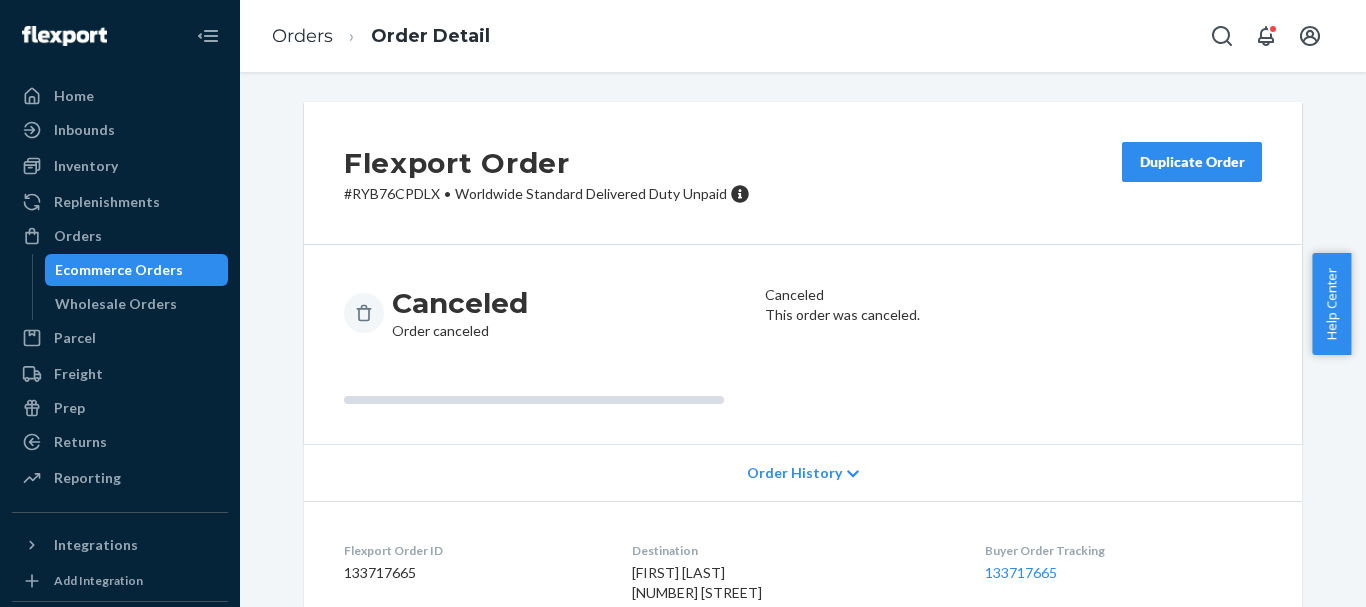 click on "Duplicate Order" at bounding box center [1192, 162] 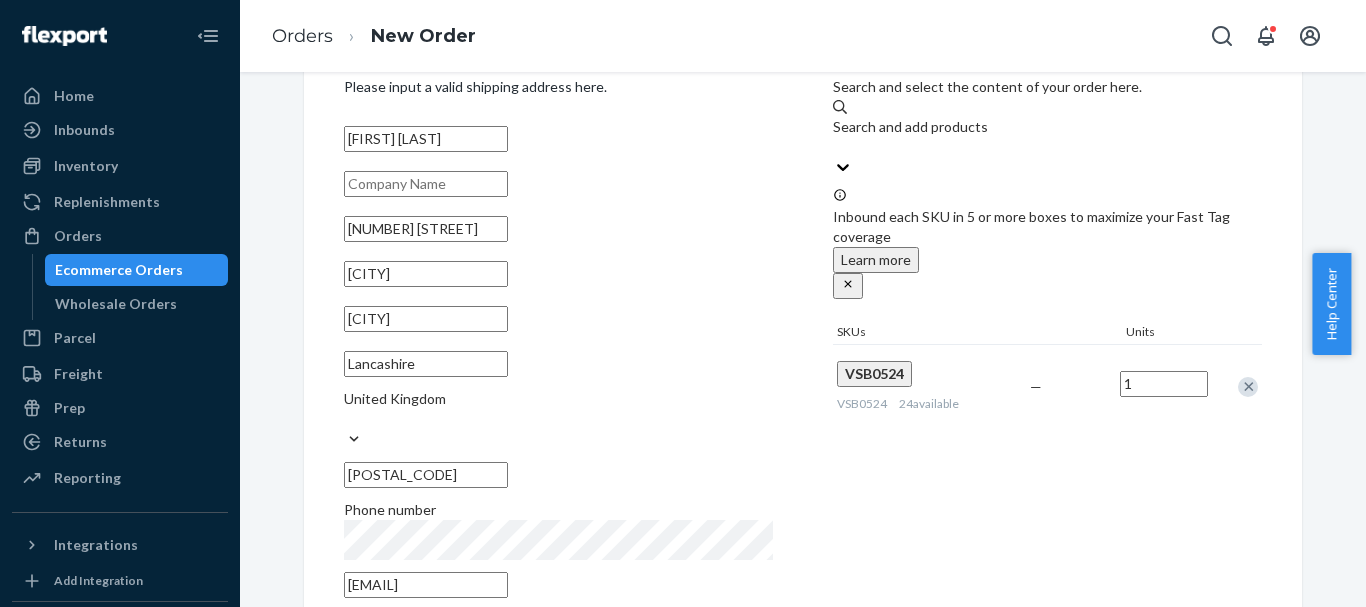 scroll, scrollTop: 56, scrollLeft: 0, axis: vertical 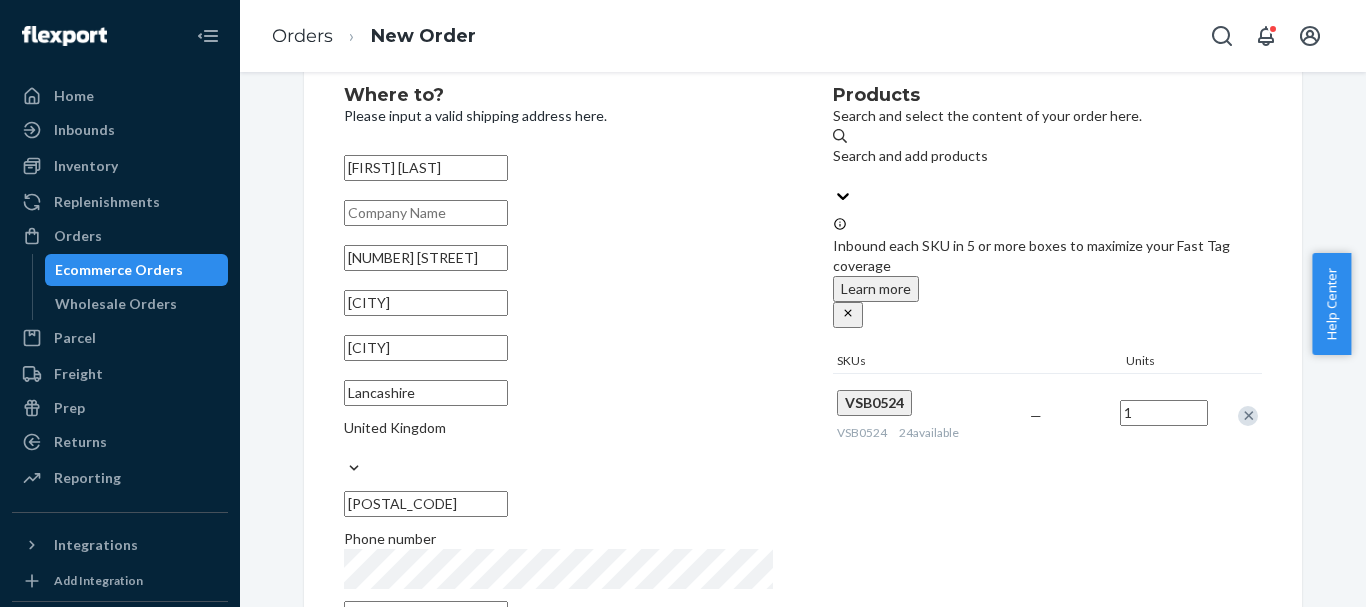 click at bounding box center [426, 213] 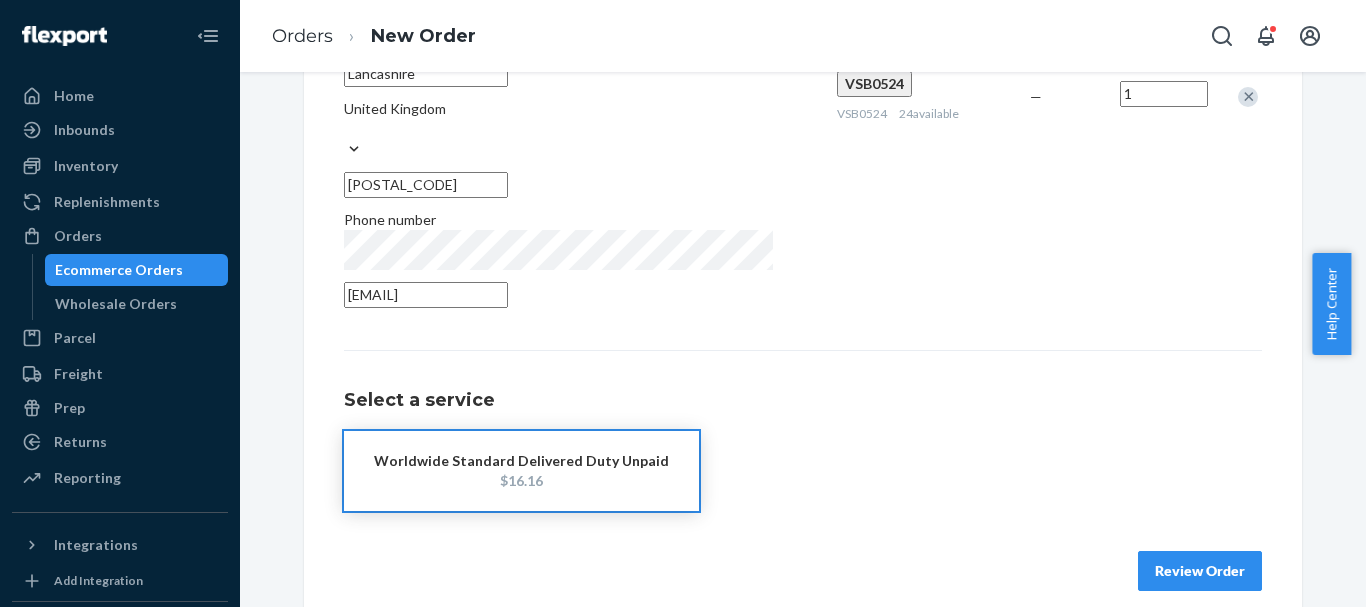 scroll, scrollTop: 384, scrollLeft: 0, axis: vertical 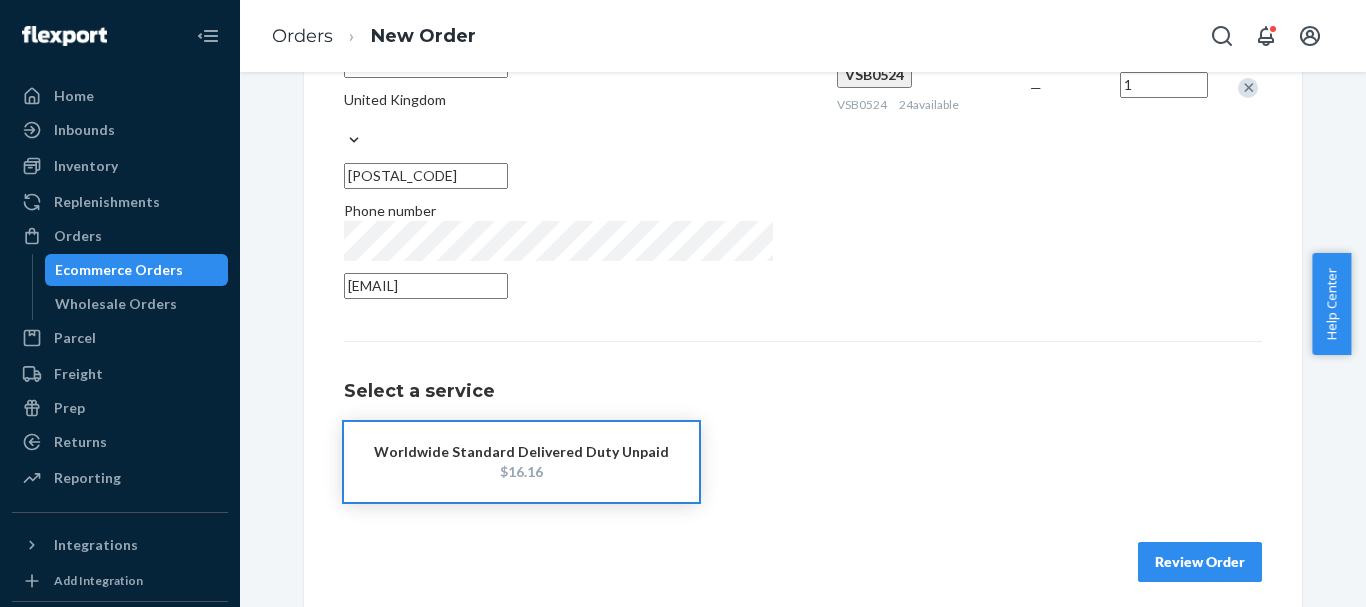 type on "Jasmine Cottage" 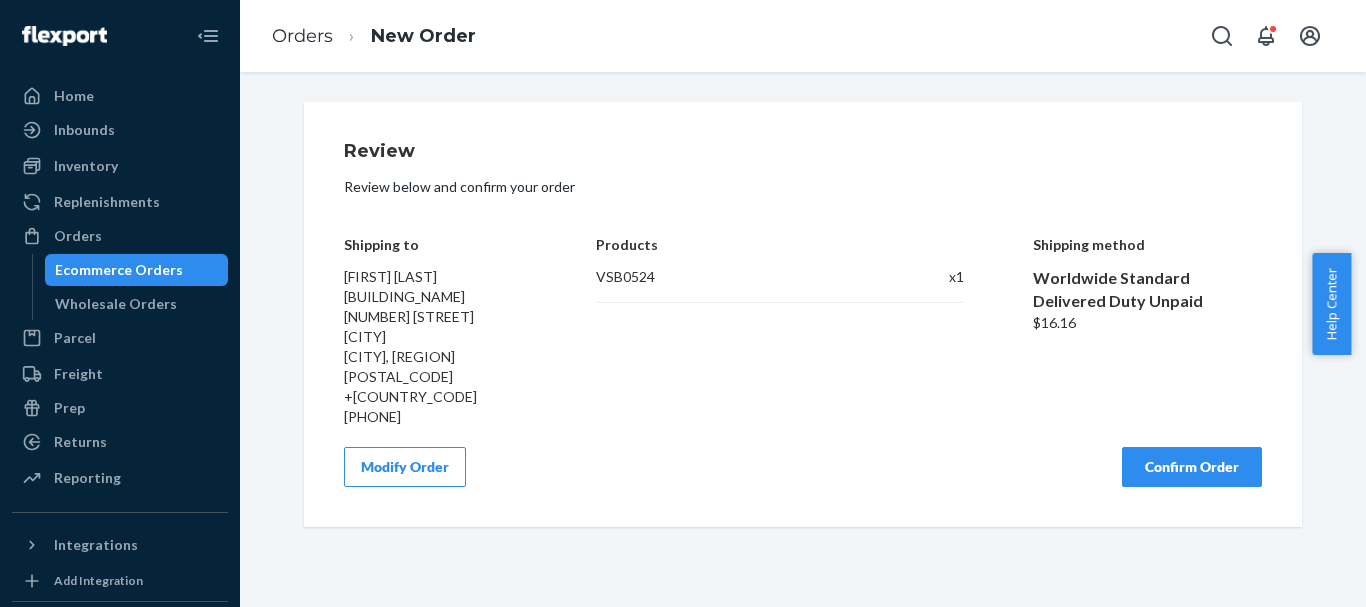 click on "Confirm Order" at bounding box center [1192, 467] 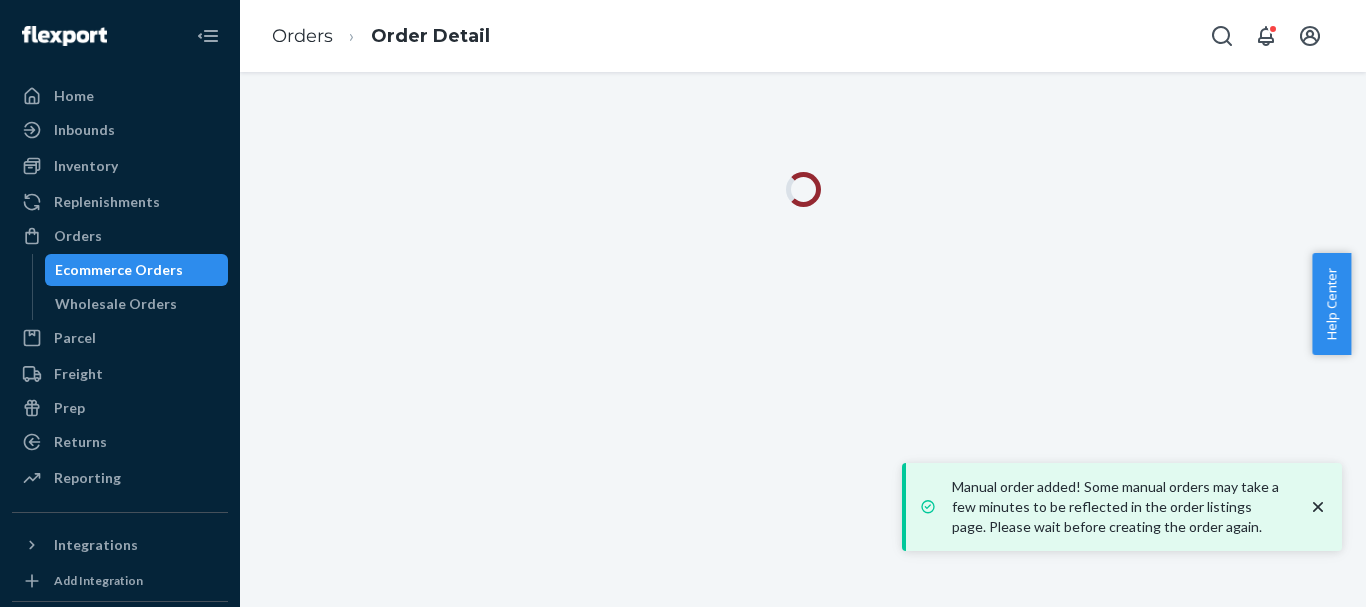 click 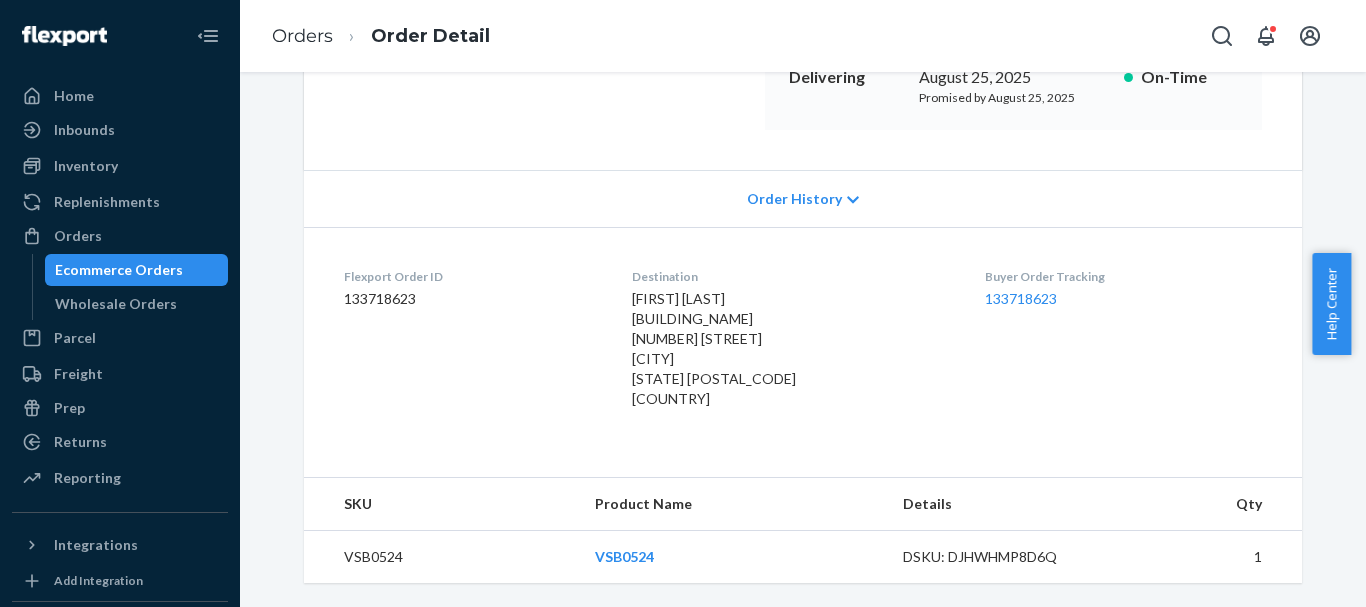 scroll, scrollTop: 0, scrollLeft: 0, axis: both 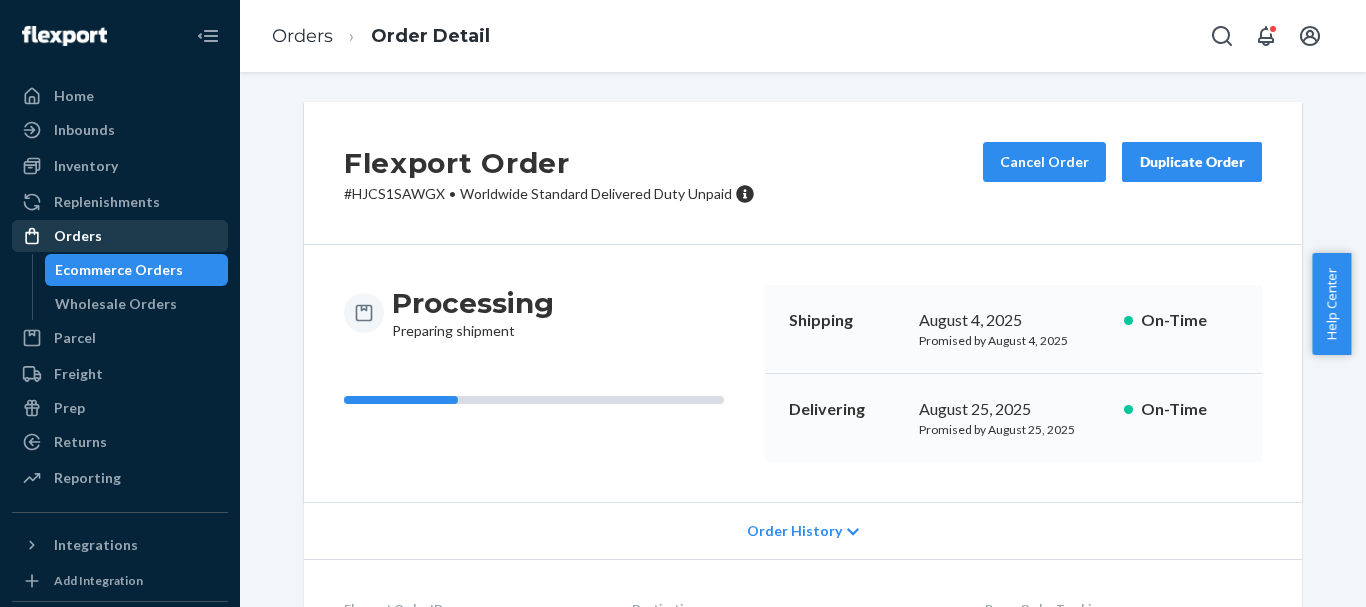 click on "Orders" at bounding box center (120, 236) 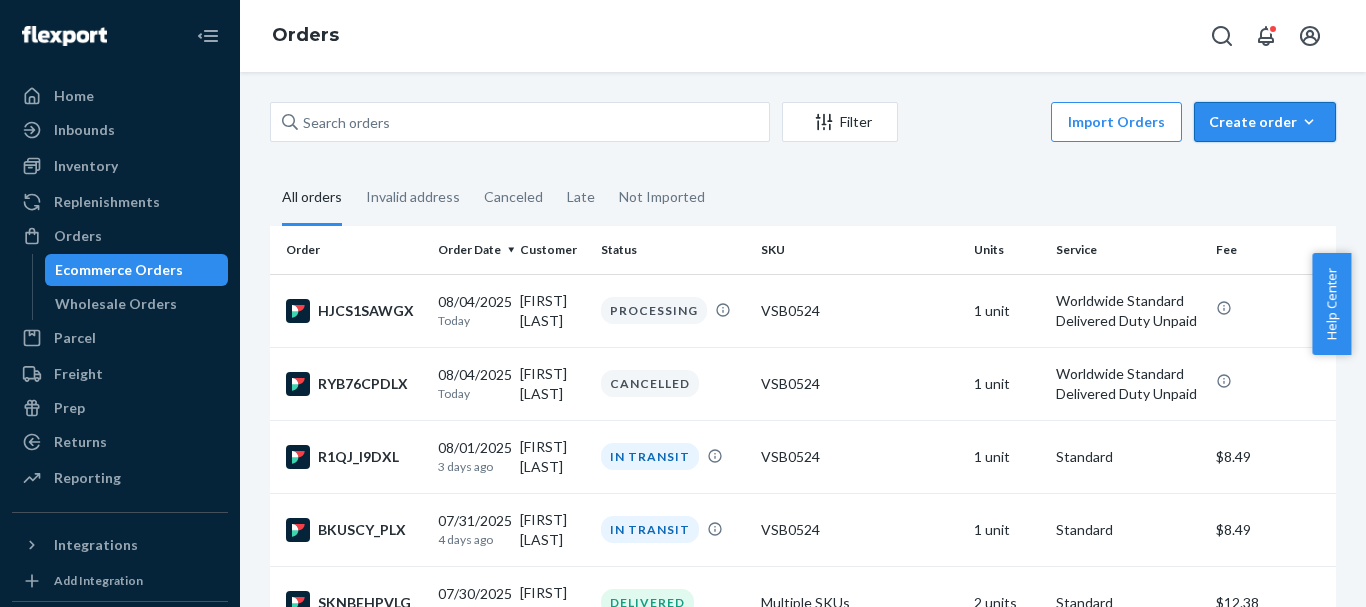 click on "Create order" at bounding box center [1265, 122] 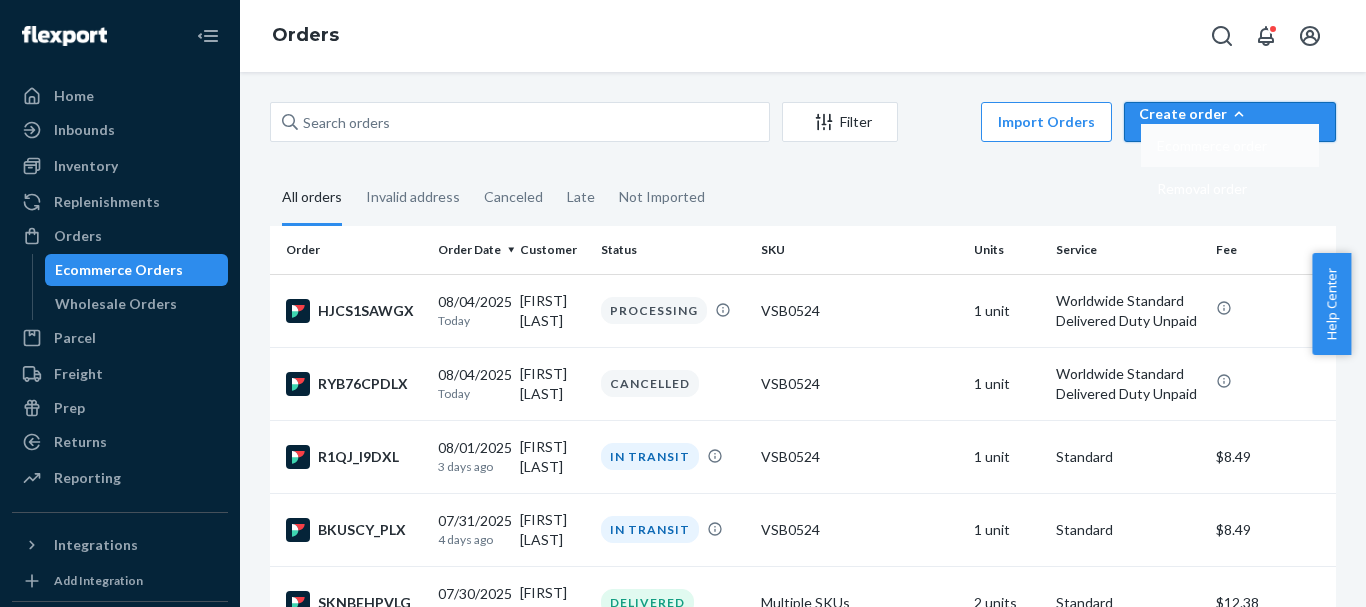 click on "Ecommerce order" at bounding box center [1212, 146] 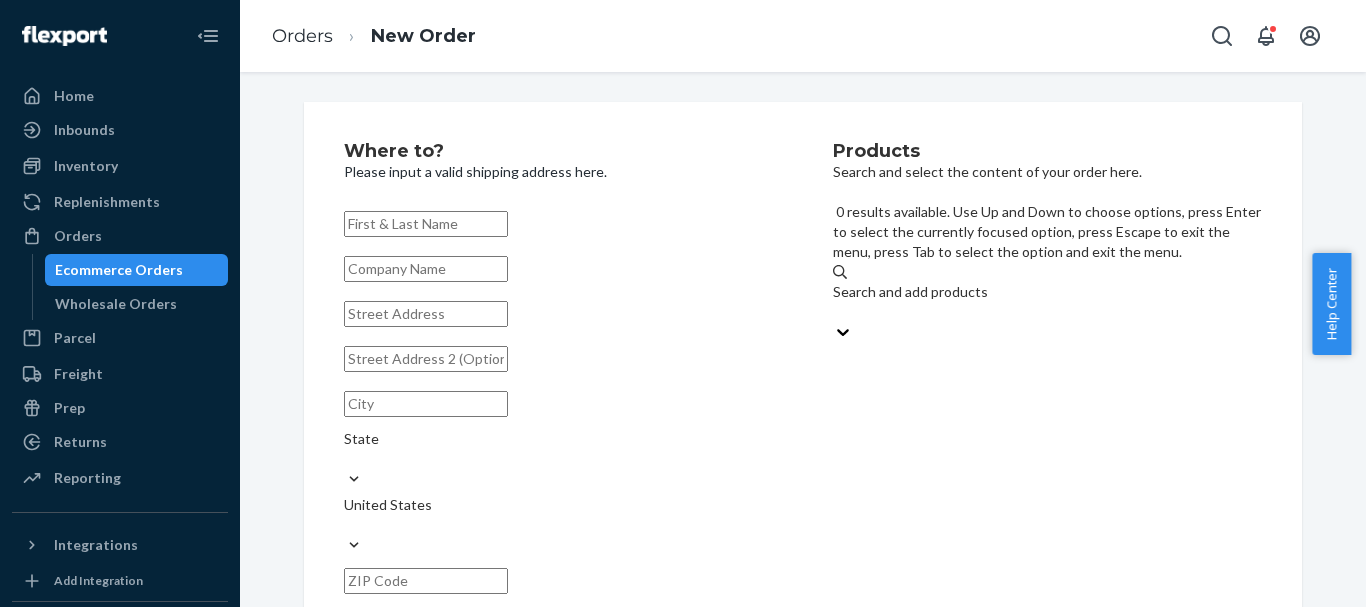 click on "Search and add products" at bounding box center [1047, 292] 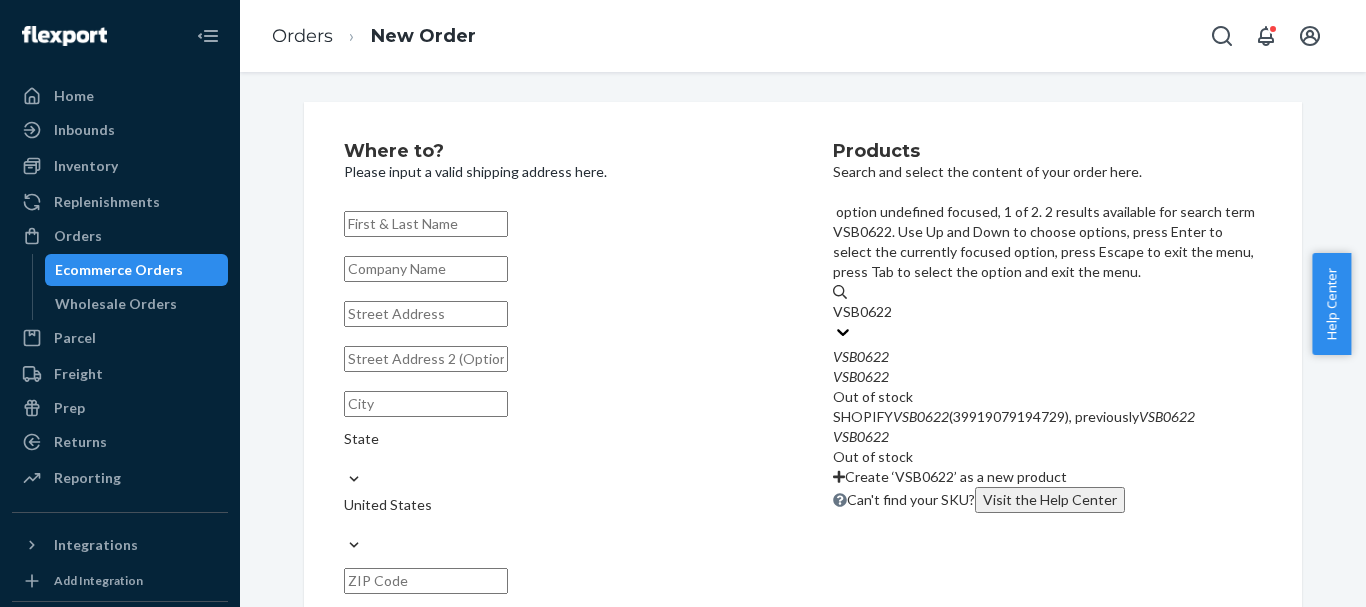 type on "VSB0622" 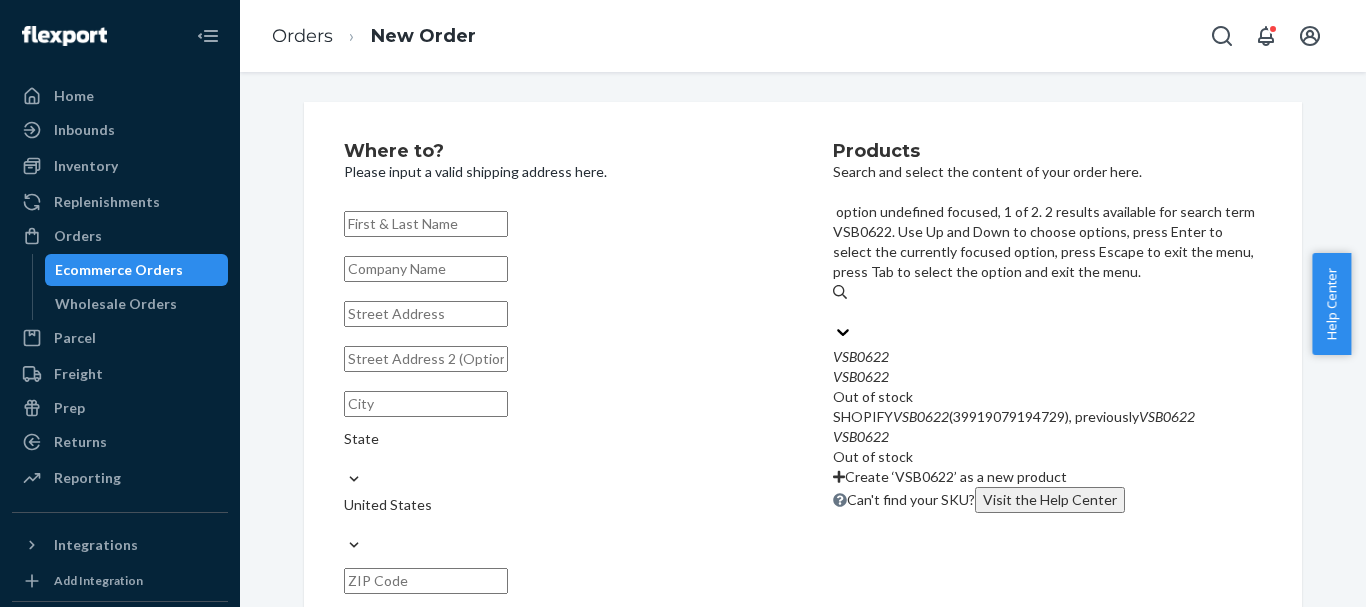 click on "Where to? Please input a valid shipping address here. [COUNTRY] Phone number Products Search and select the content of your order here.      option undefined focused, 1 of 2. 2 results available for search term VSB0622. Use Up and Down to choose options, press Enter to select the currently focused option, press Escape to exit the menu, press Tab to select the option and exit the menu. VSB0622 VSB0622 VSB0622 Out of stock SHOPIFY  VSB0622  (39919079194729), previously  VSB0622 VSB0622 Out of stock Create ‘VSB0622’ as a new product Can't find your SKU?  Visit the Help Center" at bounding box center [803, 429] 